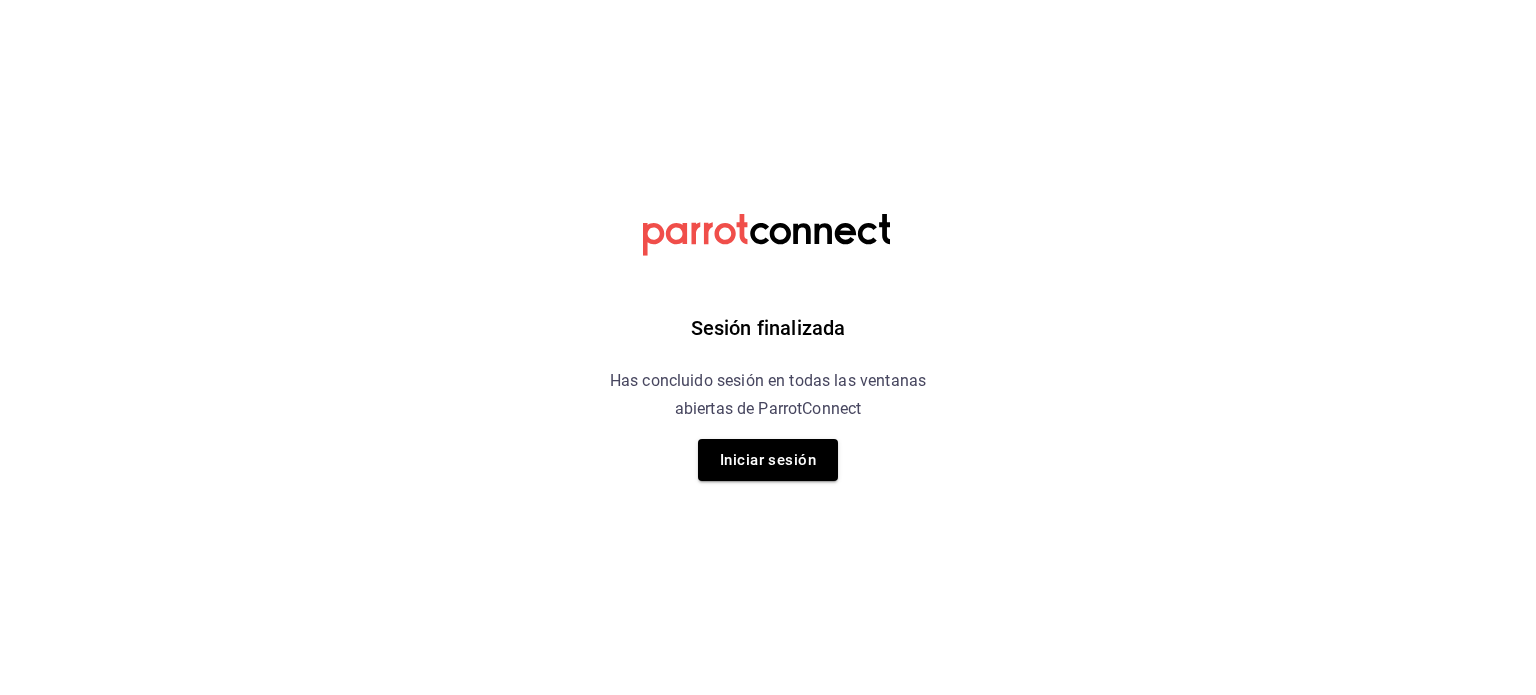 scroll, scrollTop: 0, scrollLeft: 0, axis: both 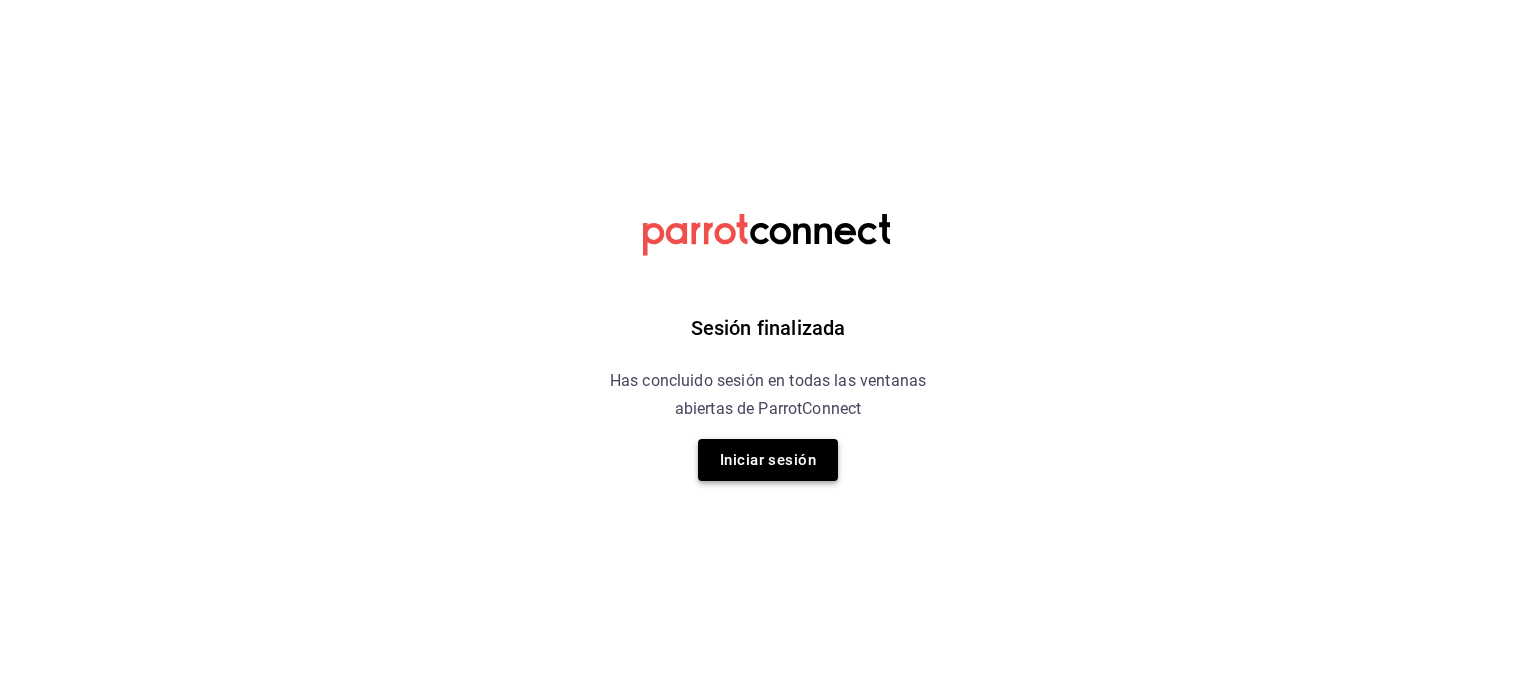 click on "Iniciar sesión" at bounding box center (768, 460) 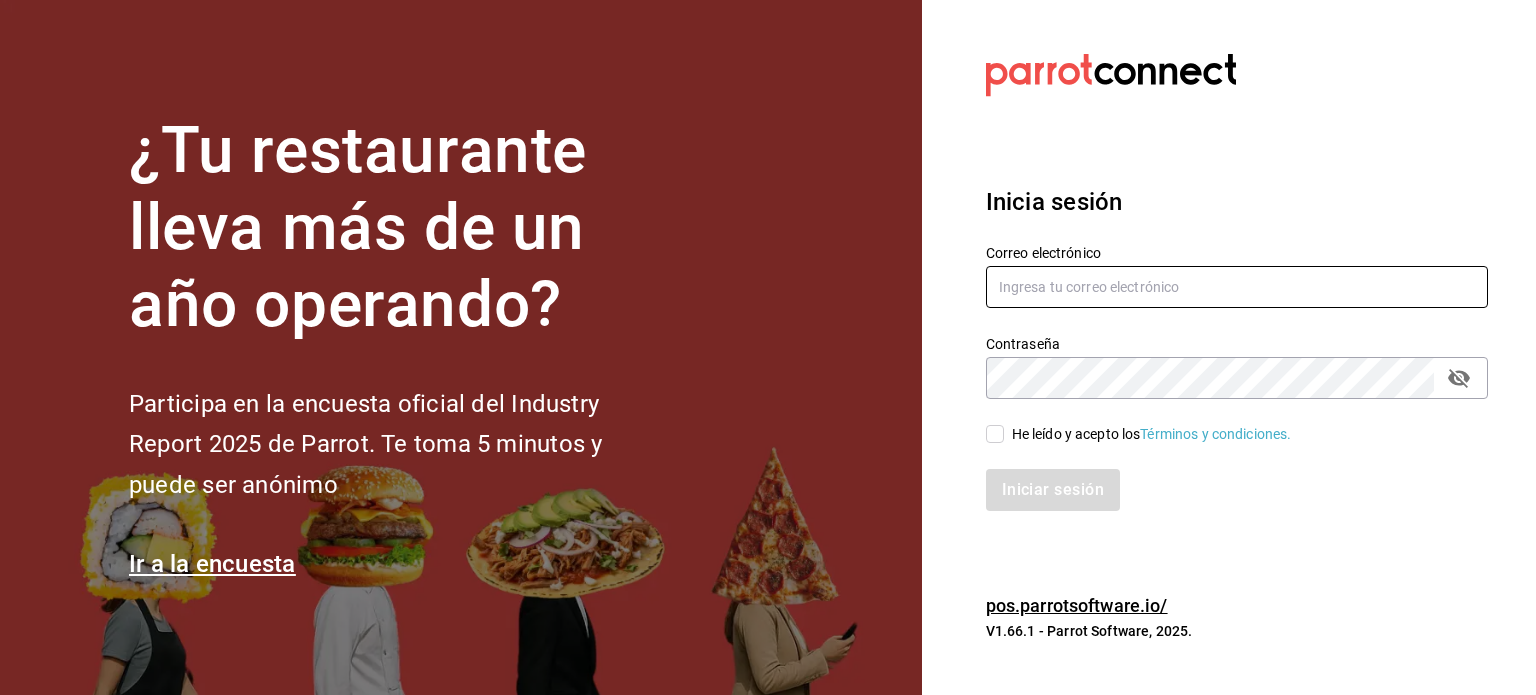 type on "[EMAIL]" 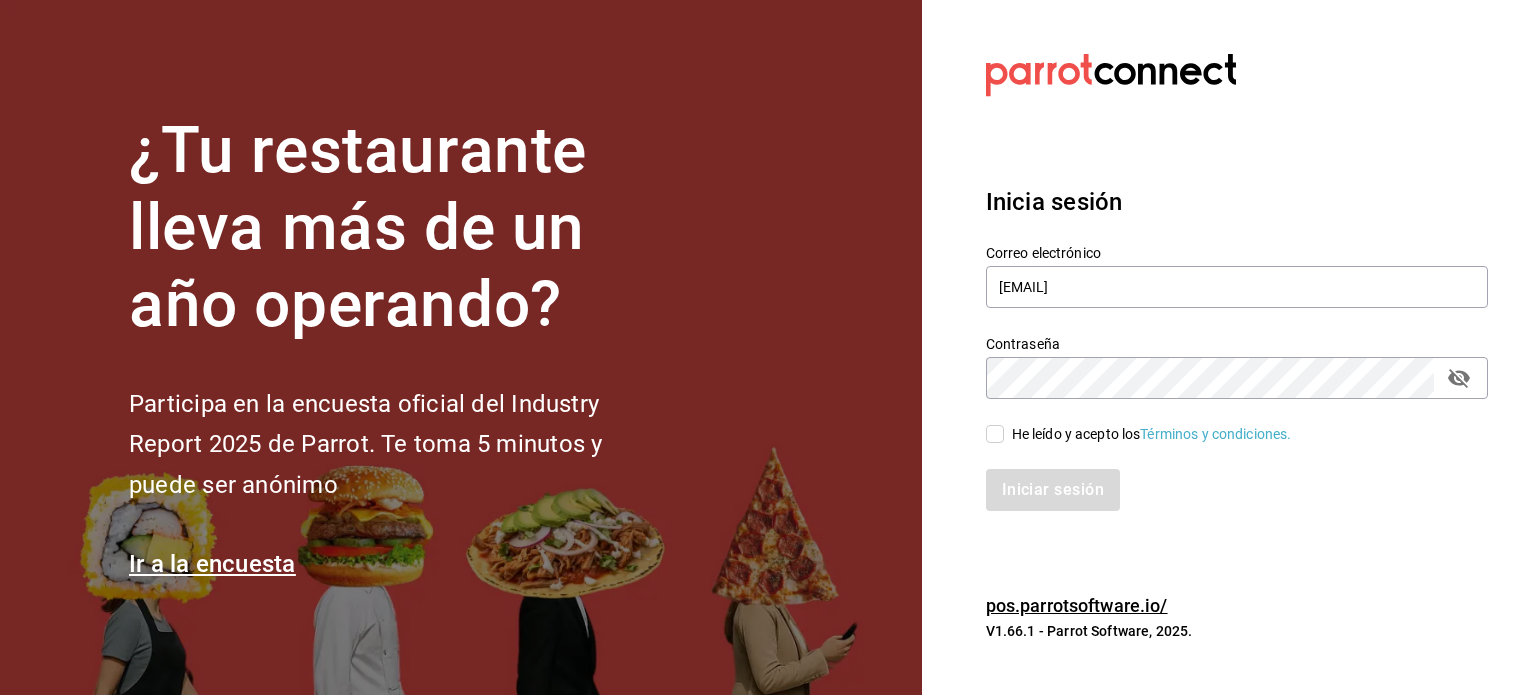 click on "He leído y acepto los  Términos y condiciones." at bounding box center [995, 434] 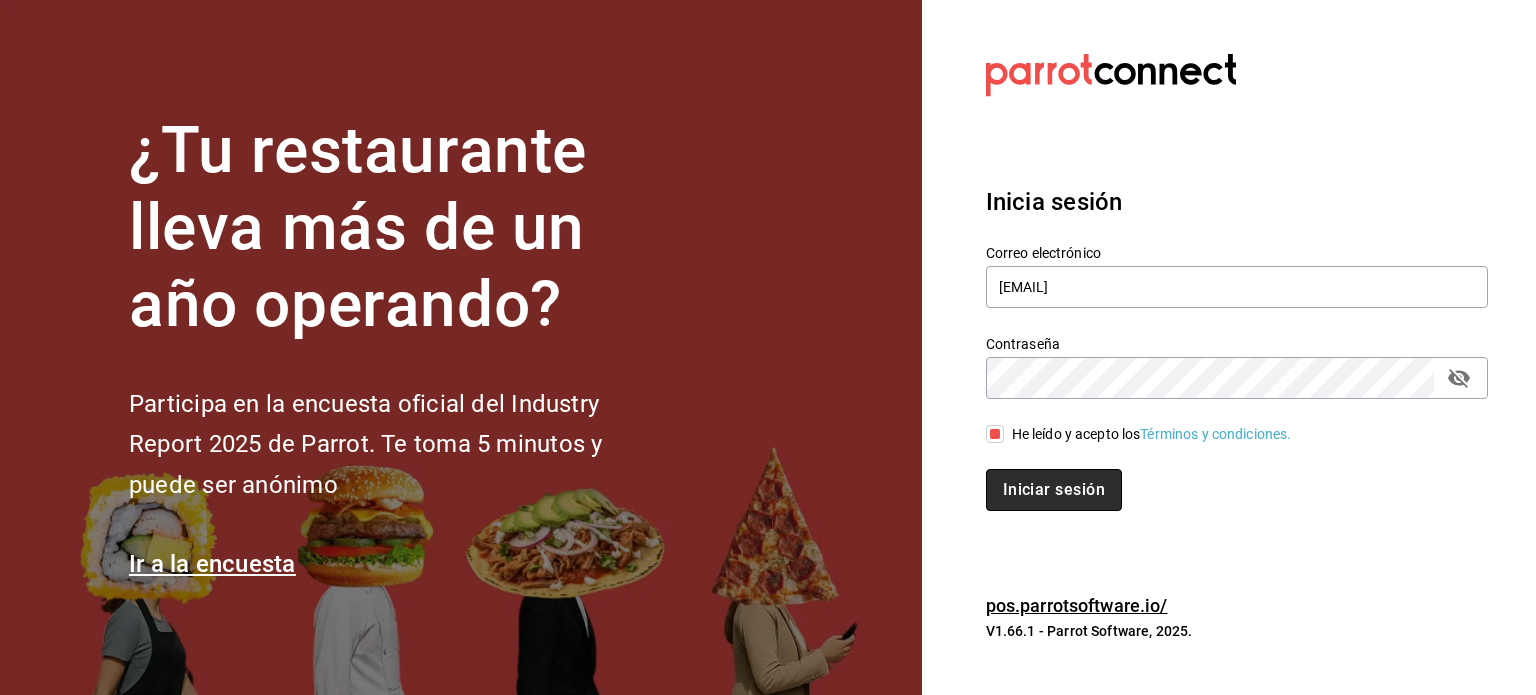 click on "Iniciar sesión" at bounding box center [1054, 490] 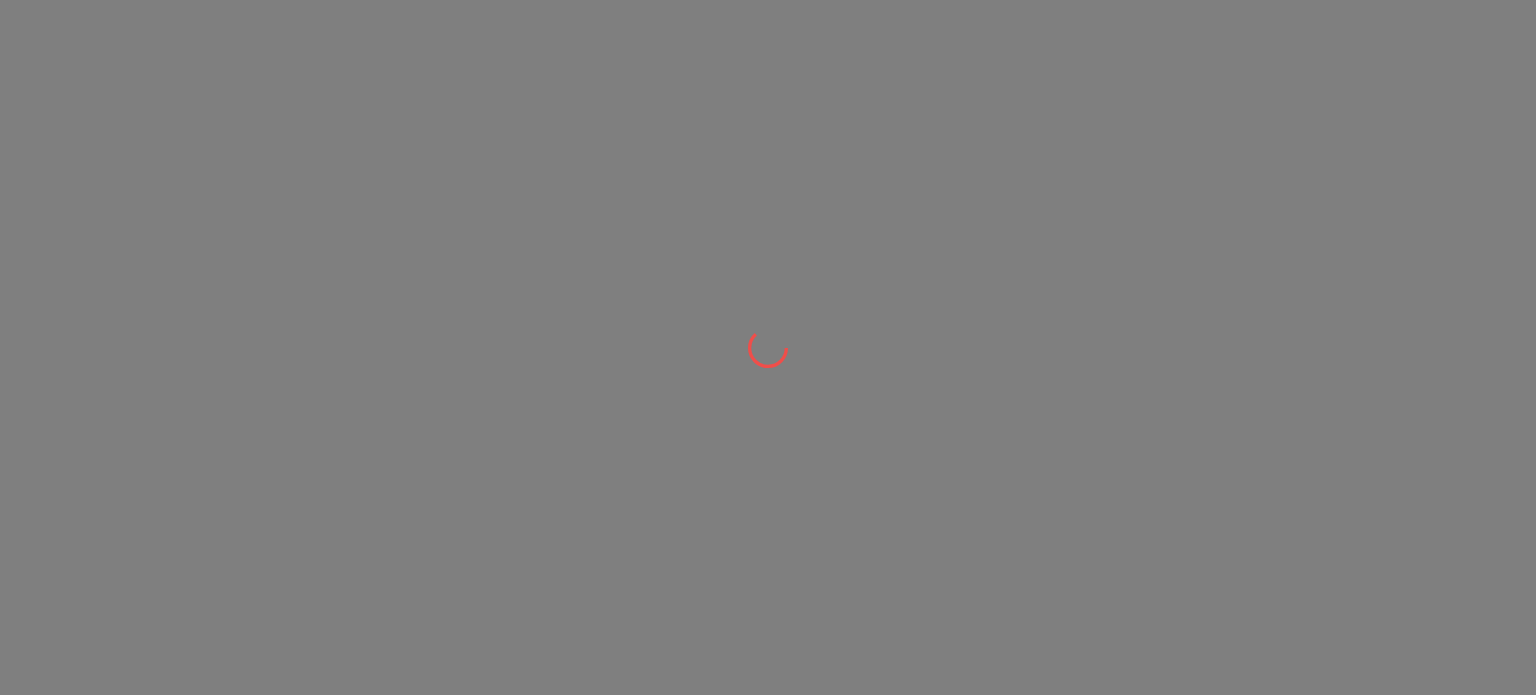 scroll, scrollTop: 0, scrollLeft: 0, axis: both 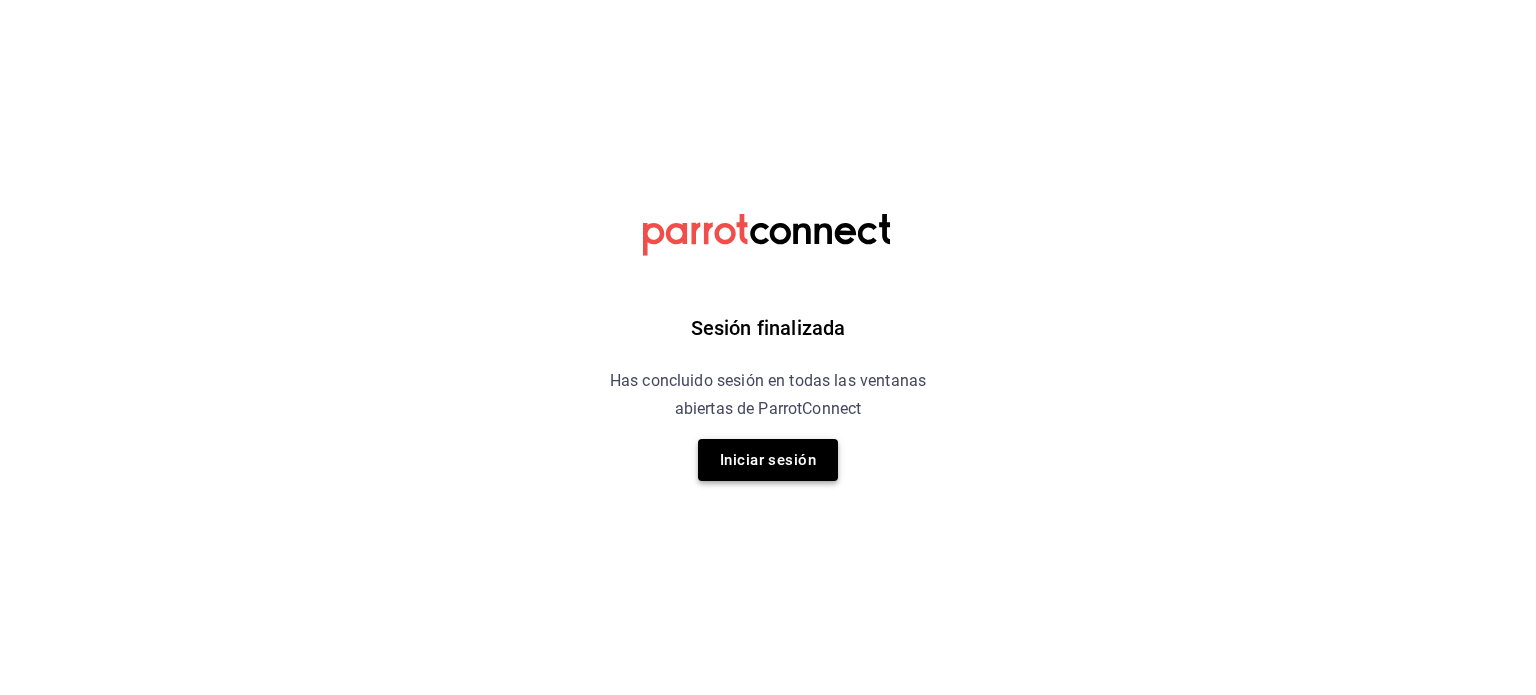 click on "Iniciar sesión" at bounding box center (768, 460) 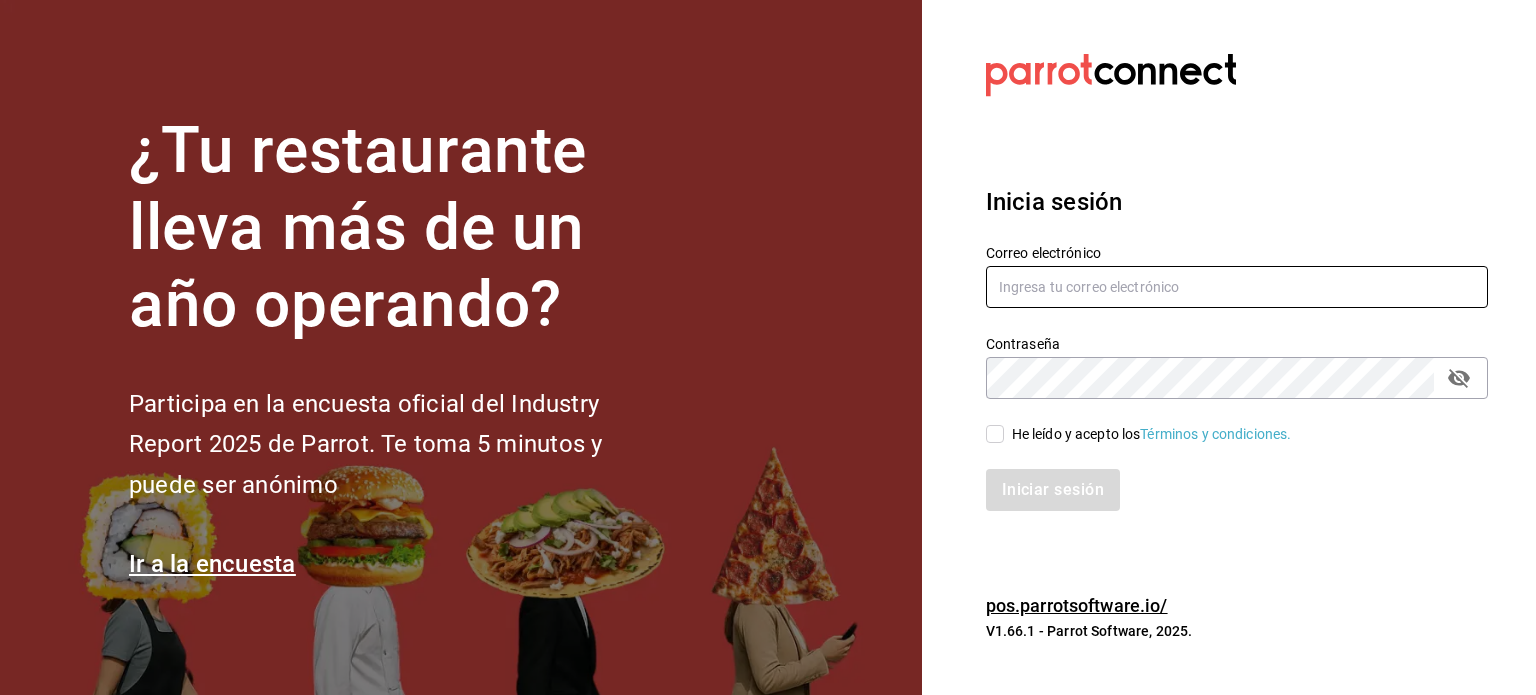 type on "[EMAIL]" 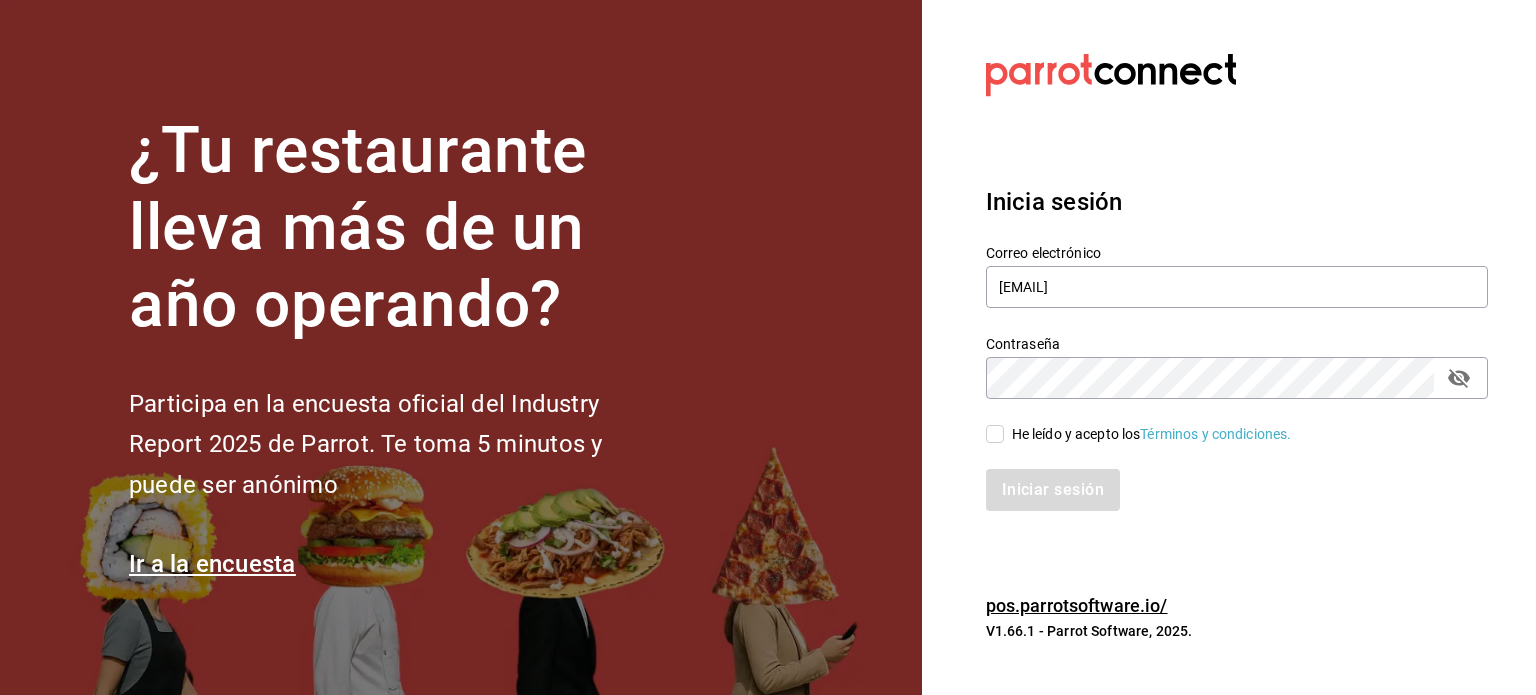 click on "He leído y acepto los  Términos y condiciones." at bounding box center (1139, 434) 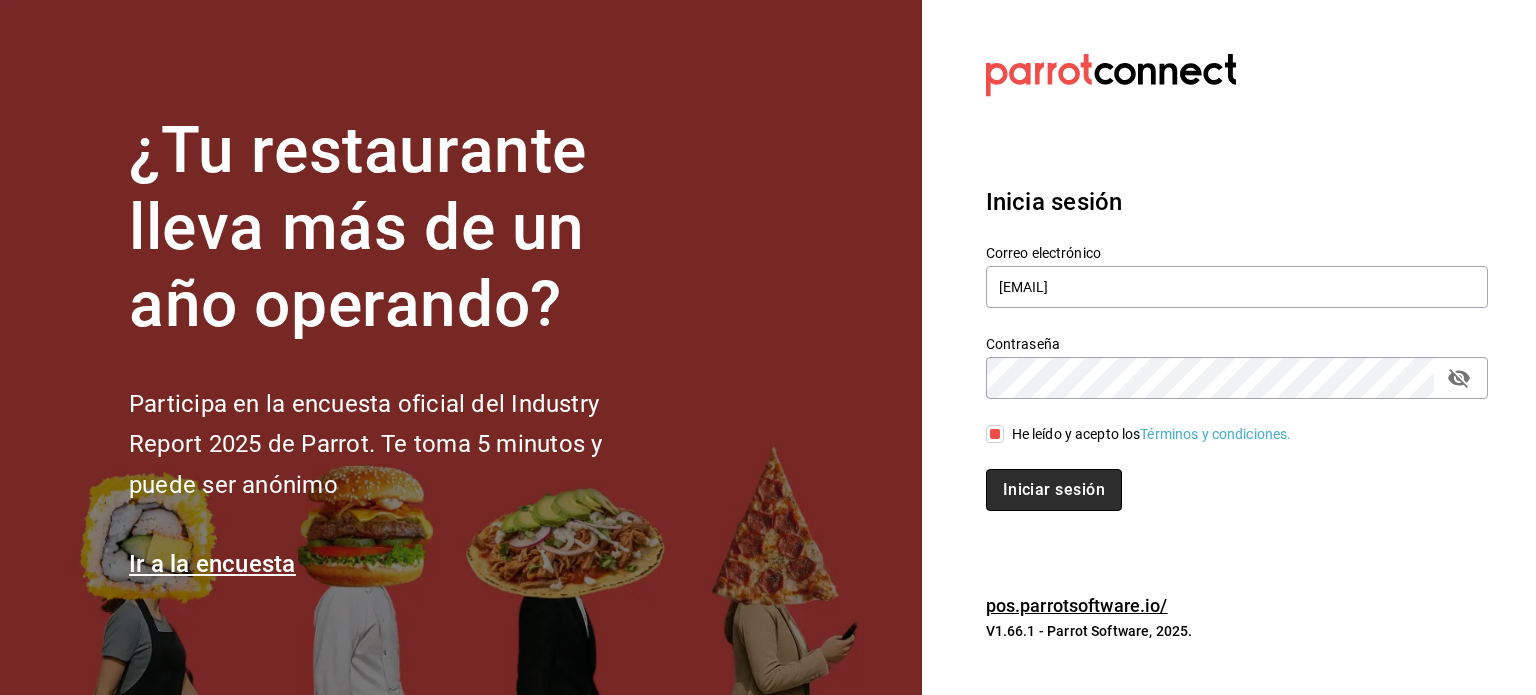click on "Iniciar sesión" at bounding box center [1054, 490] 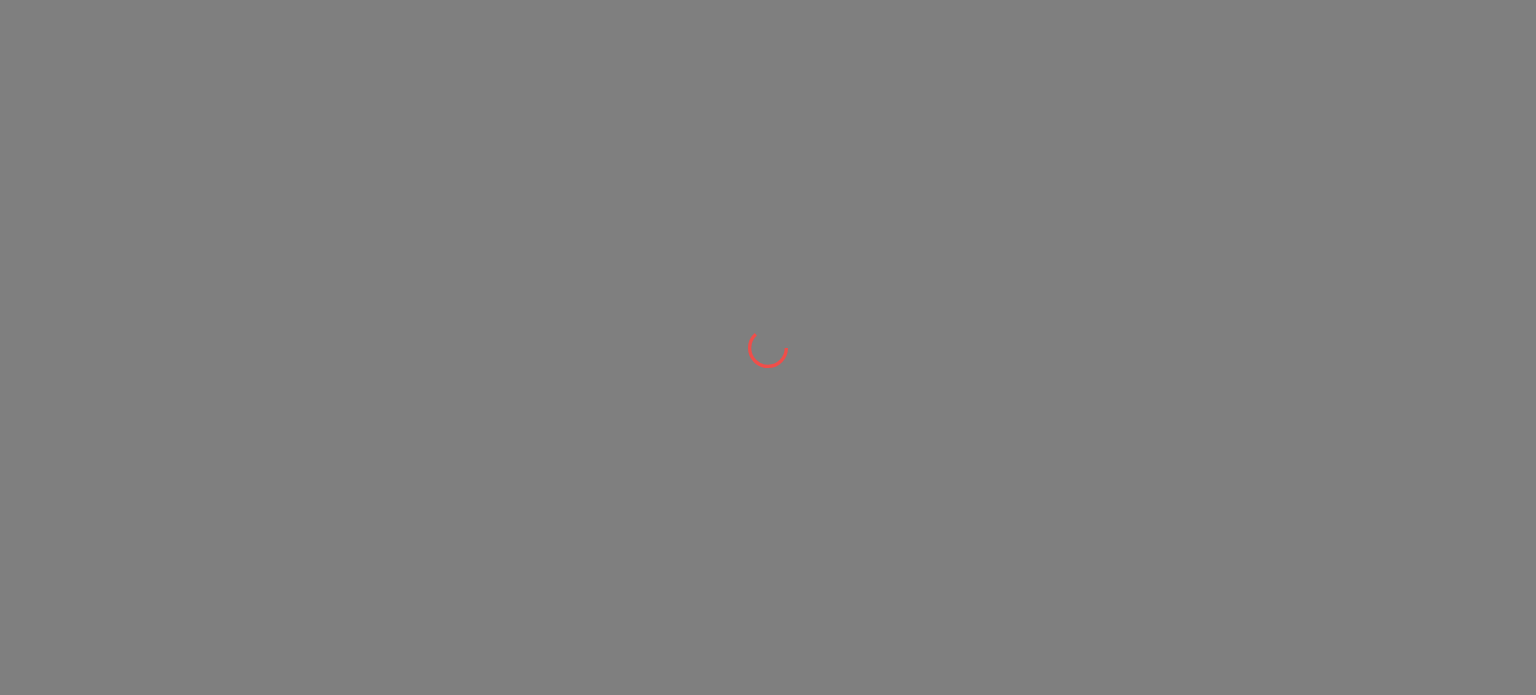 scroll, scrollTop: 0, scrollLeft: 0, axis: both 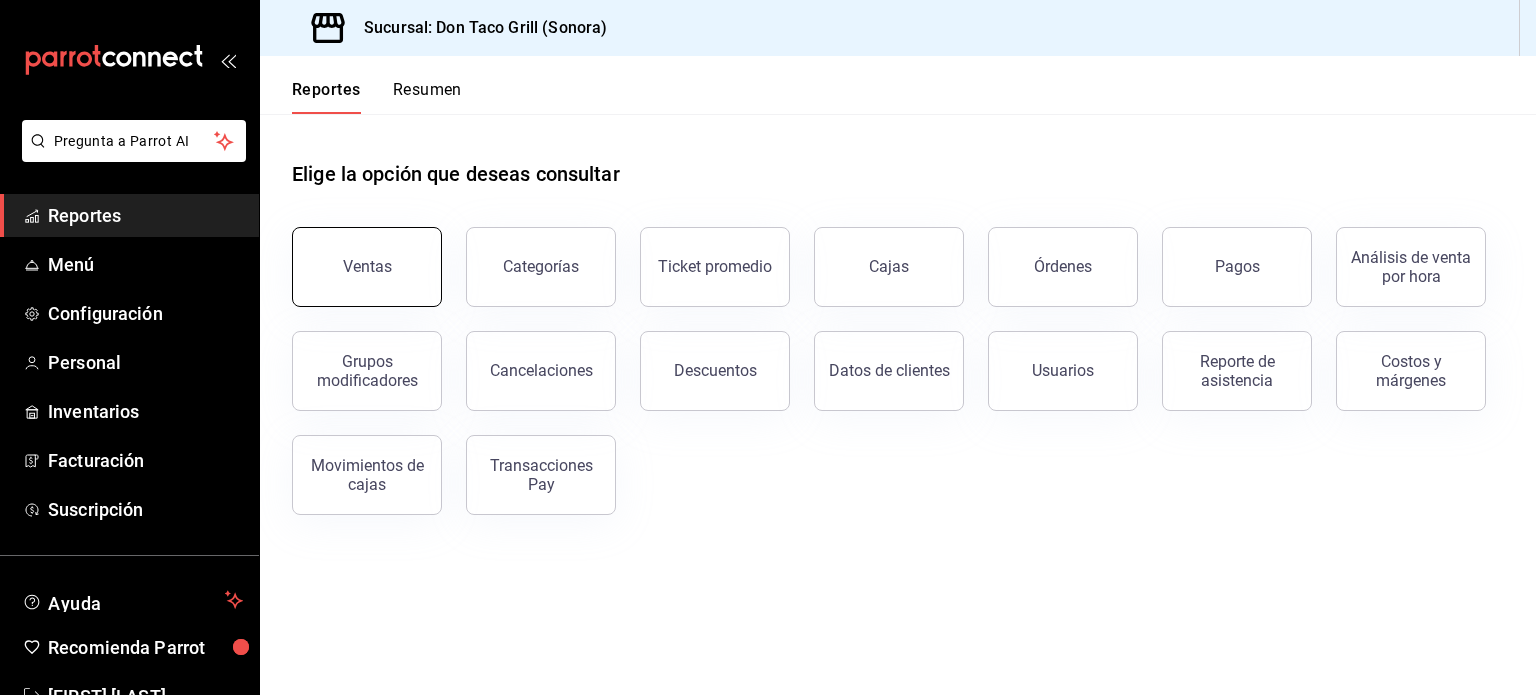 click on "Ventas" at bounding box center [367, 266] 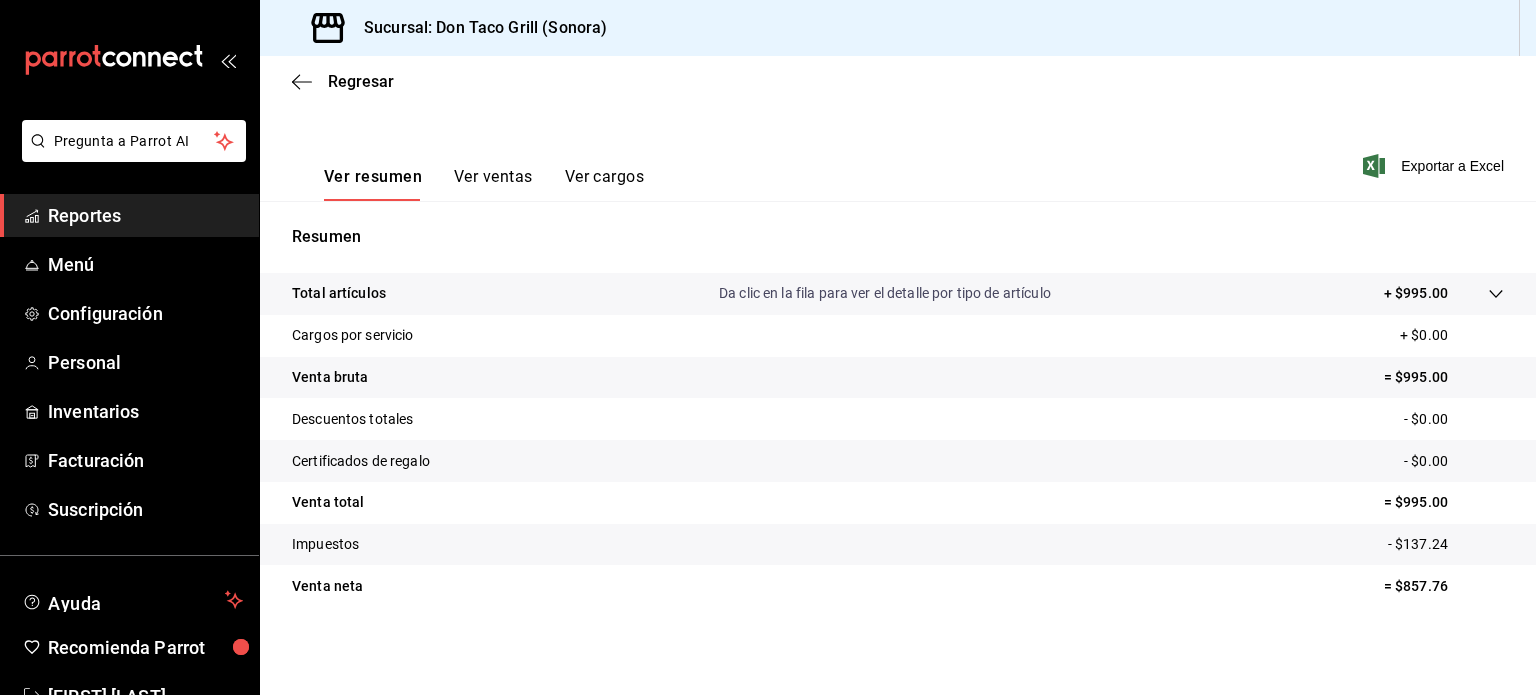 scroll, scrollTop: 0, scrollLeft: 0, axis: both 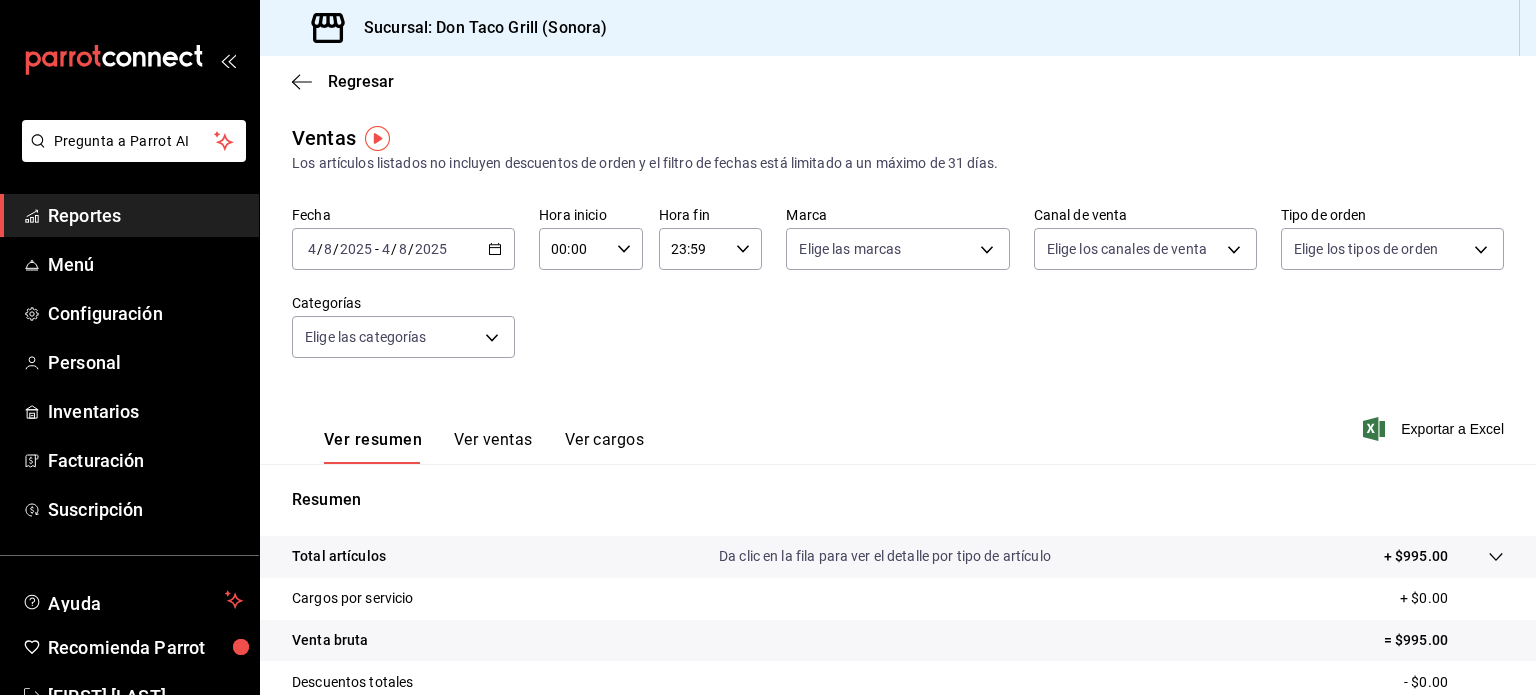 click 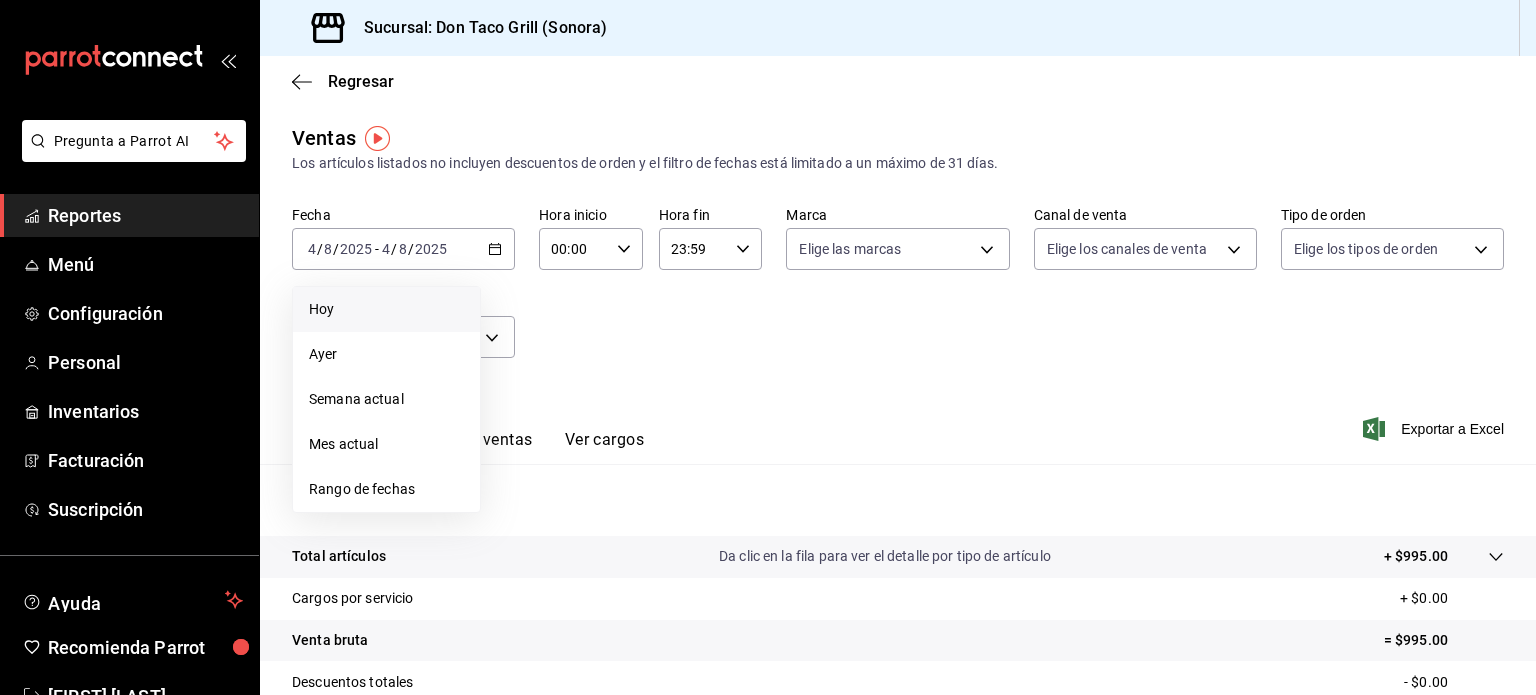 click on "Hoy" at bounding box center (386, 309) 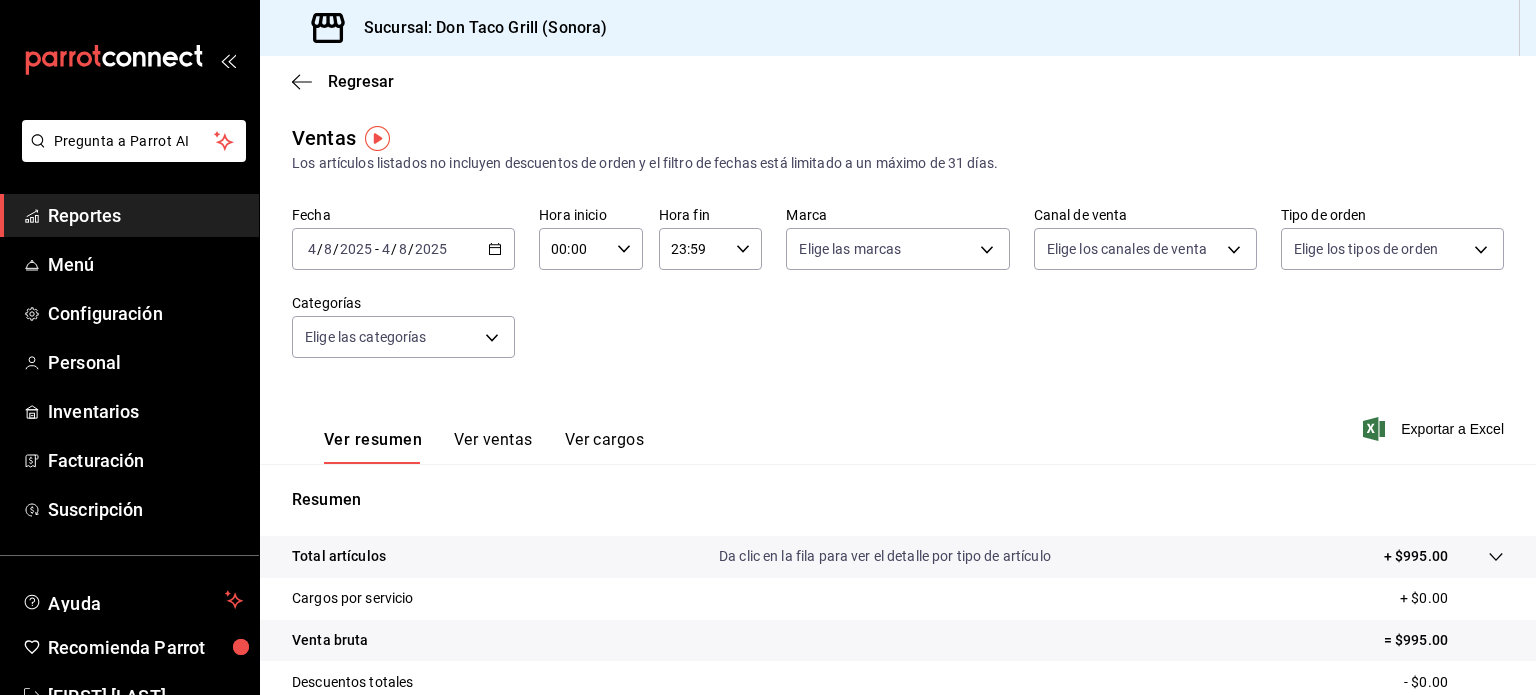 click 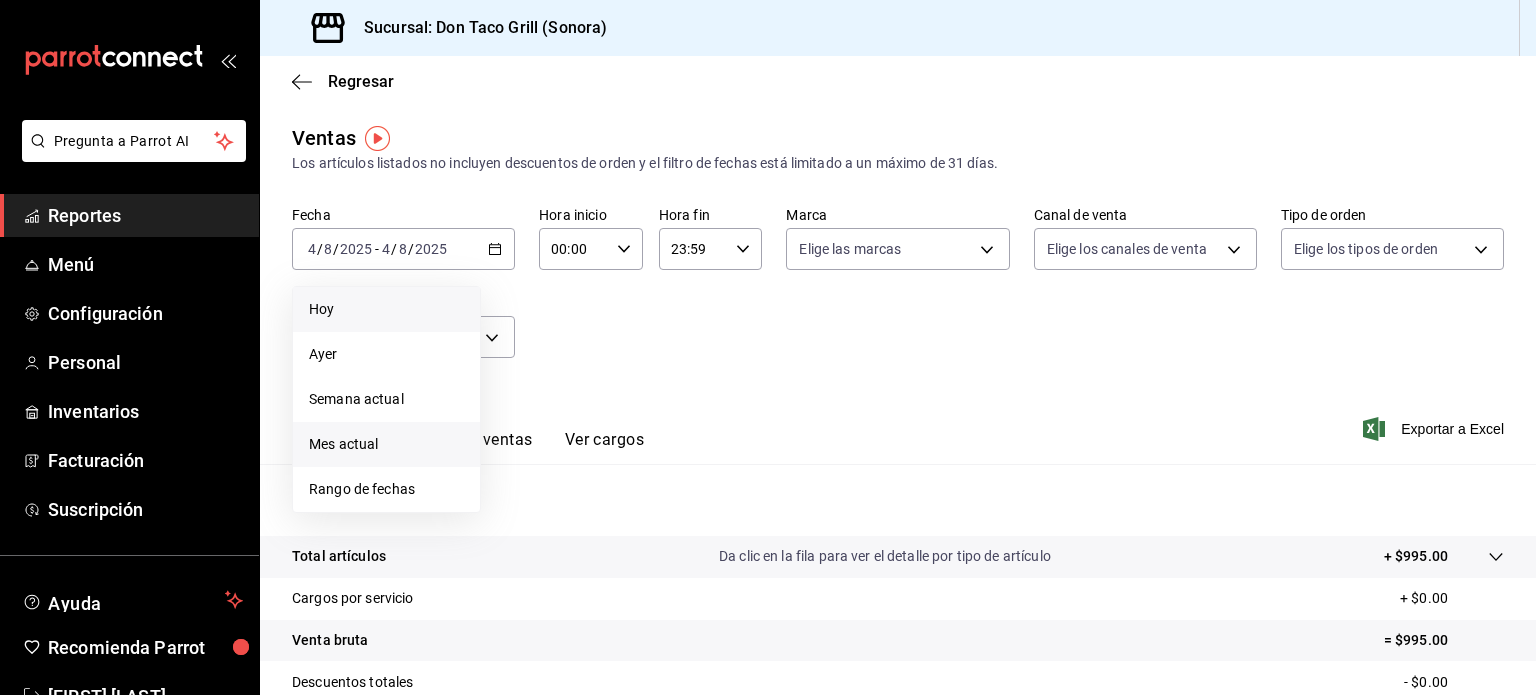click on "Mes actual" at bounding box center [386, 444] 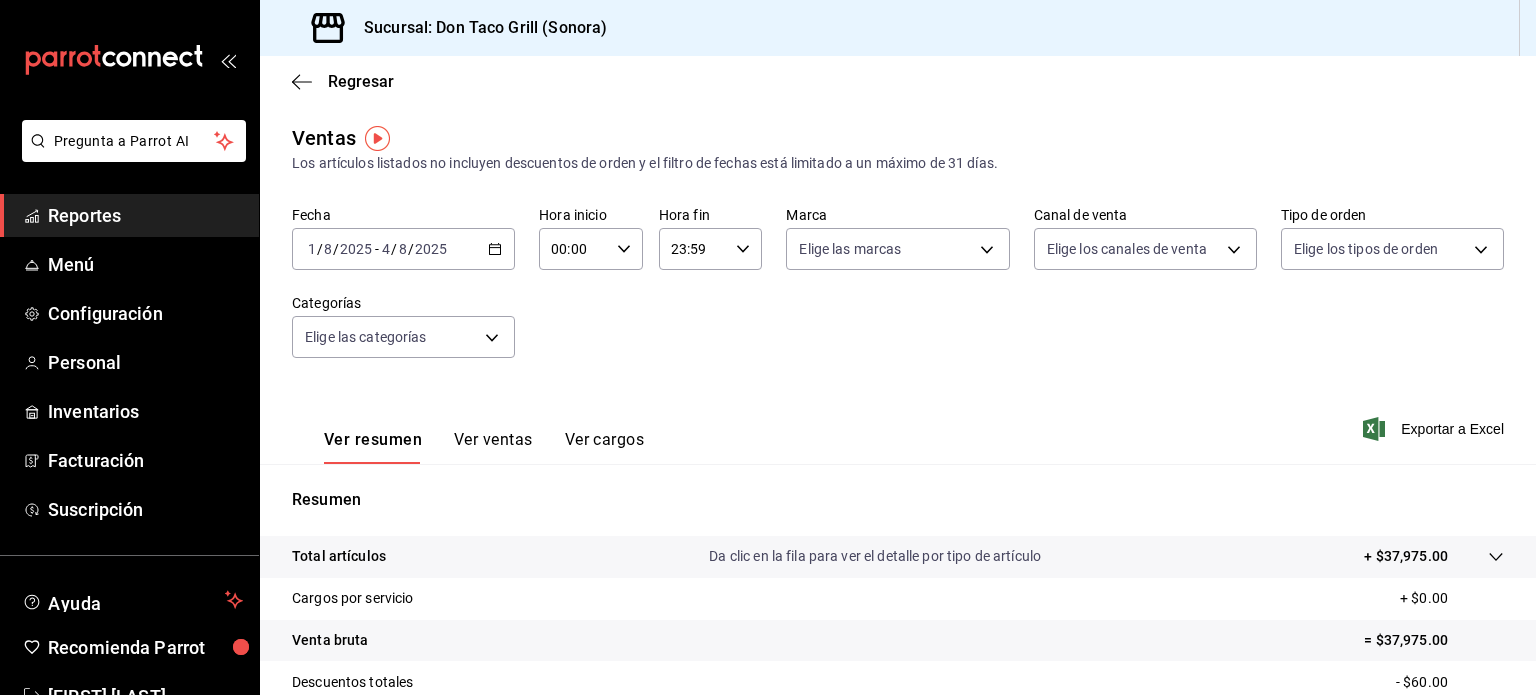 click on "00:00" at bounding box center (574, 249) 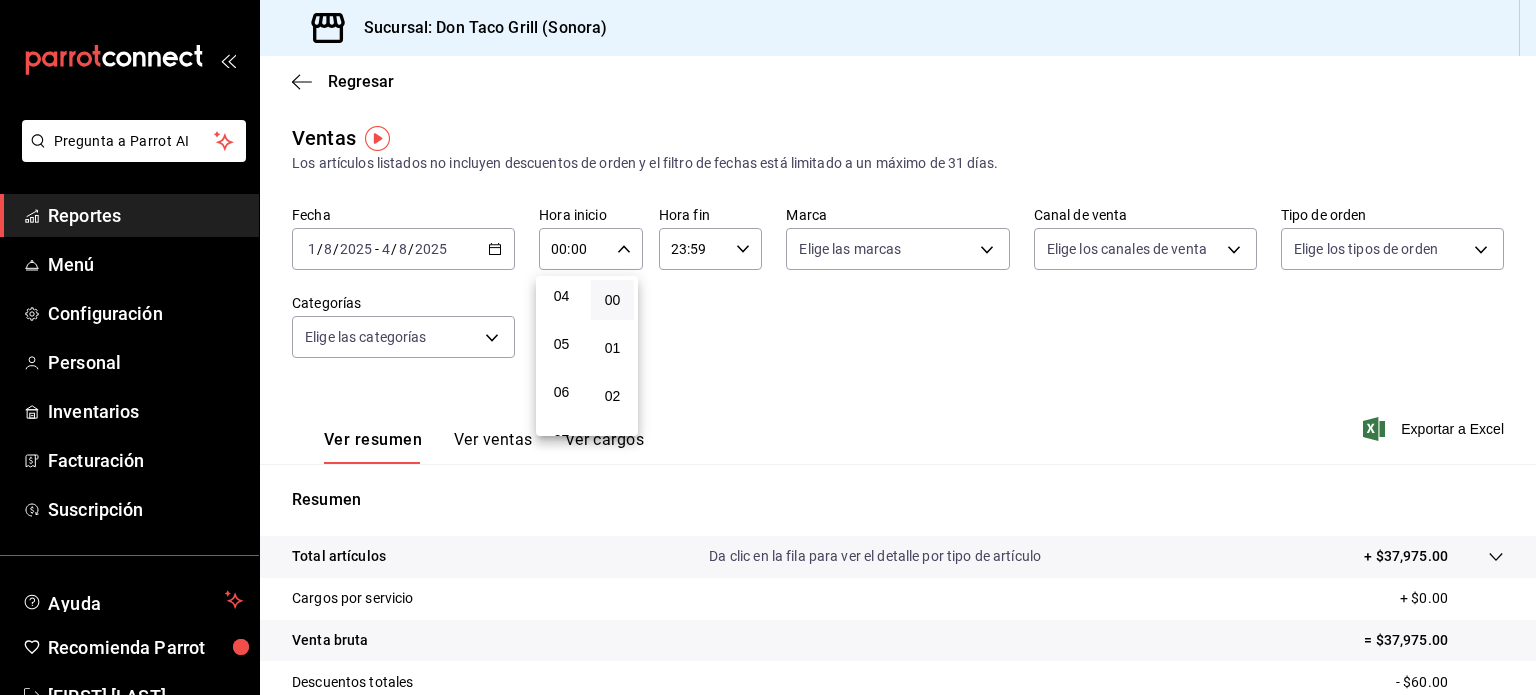scroll, scrollTop: 196, scrollLeft: 0, axis: vertical 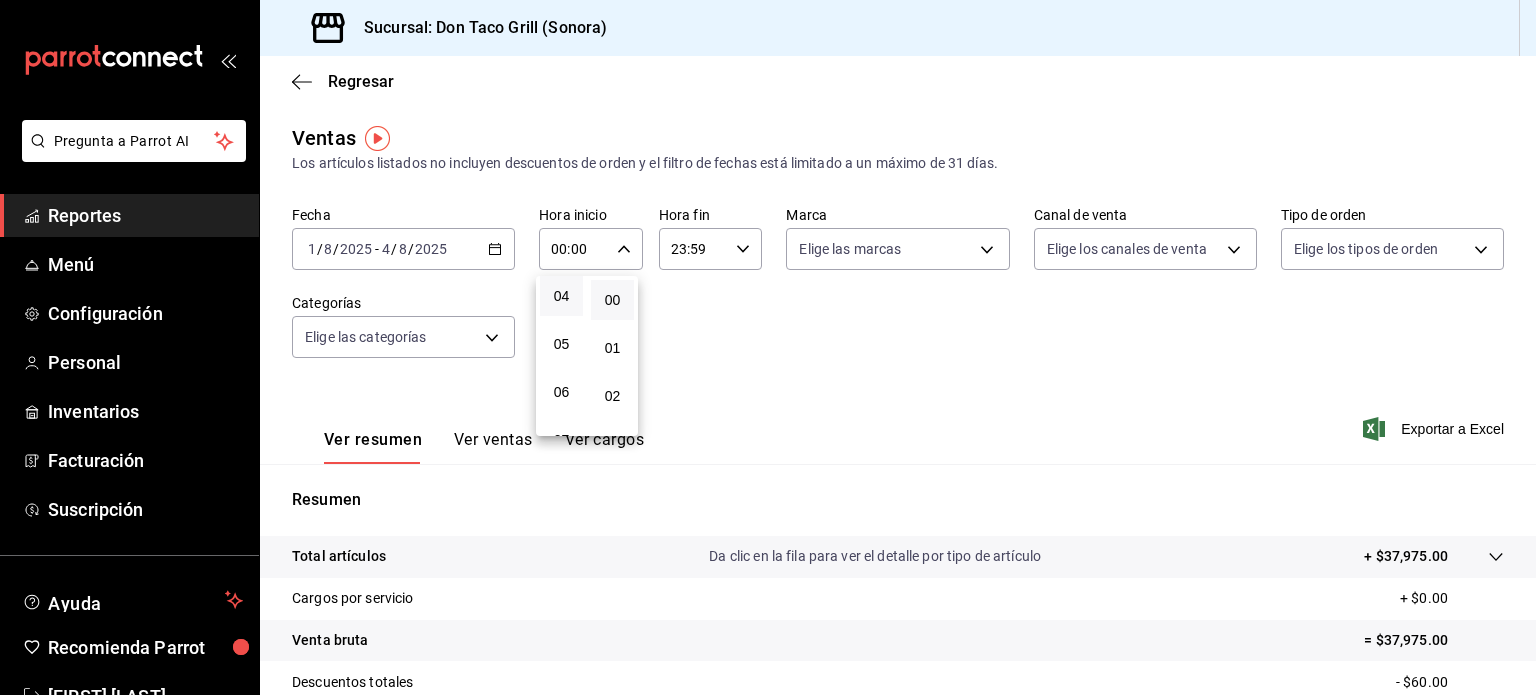 click on "04" at bounding box center [561, 296] 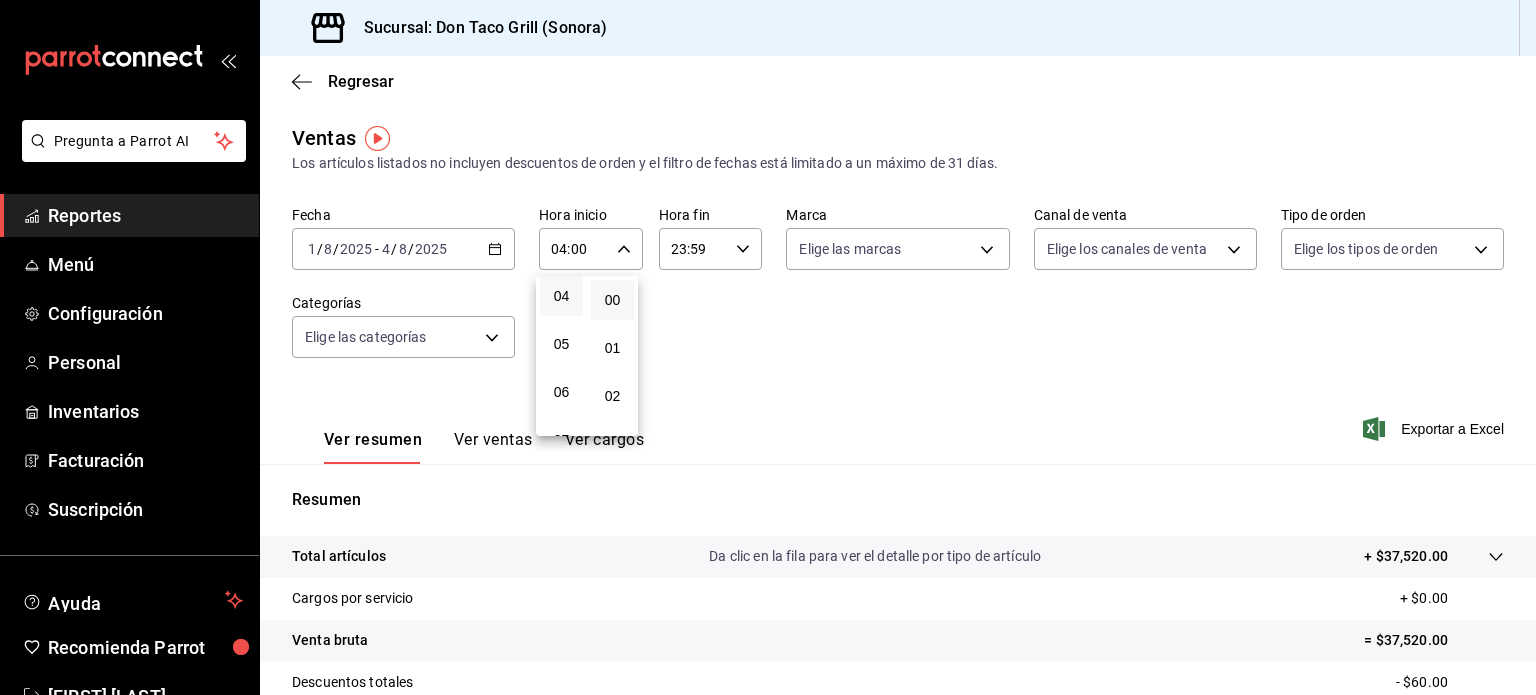 click at bounding box center (768, 347) 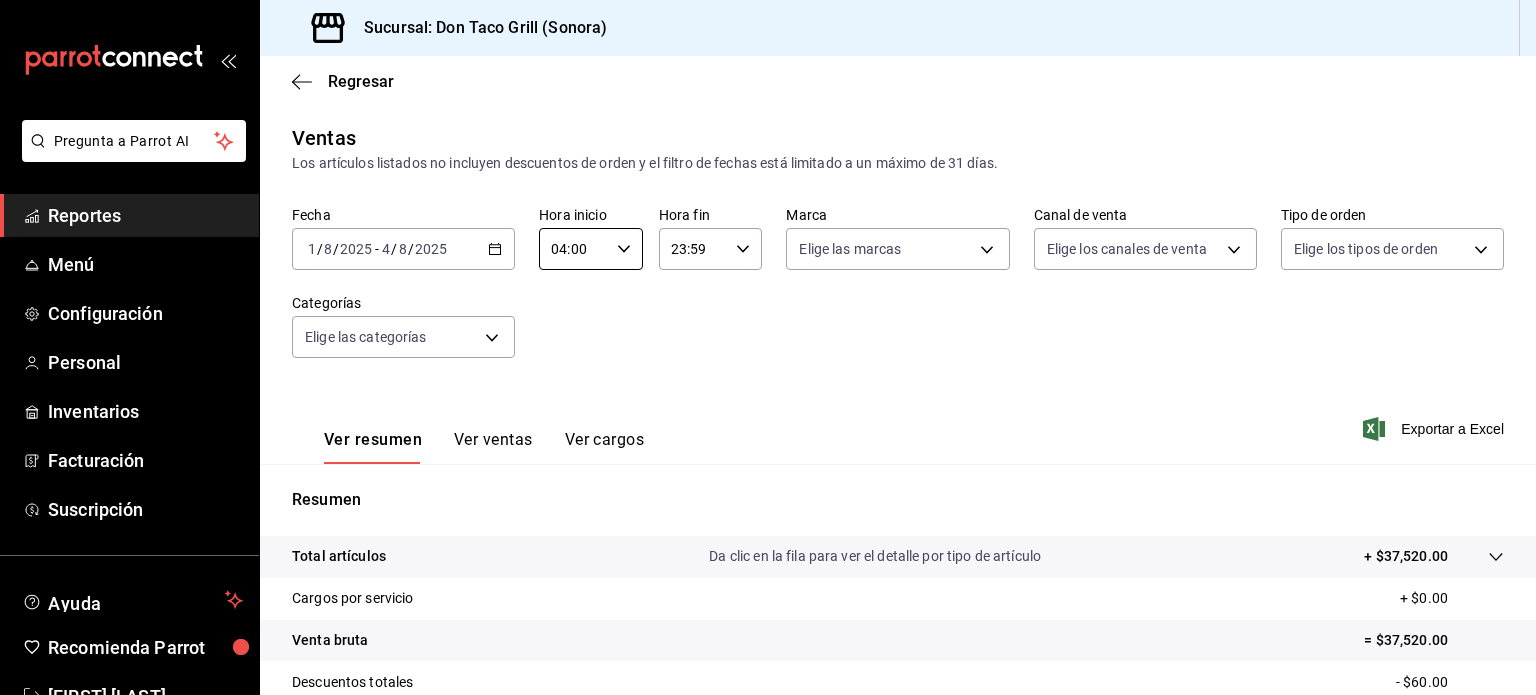 scroll, scrollTop: 263, scrollLeft: 0, axis: vertical 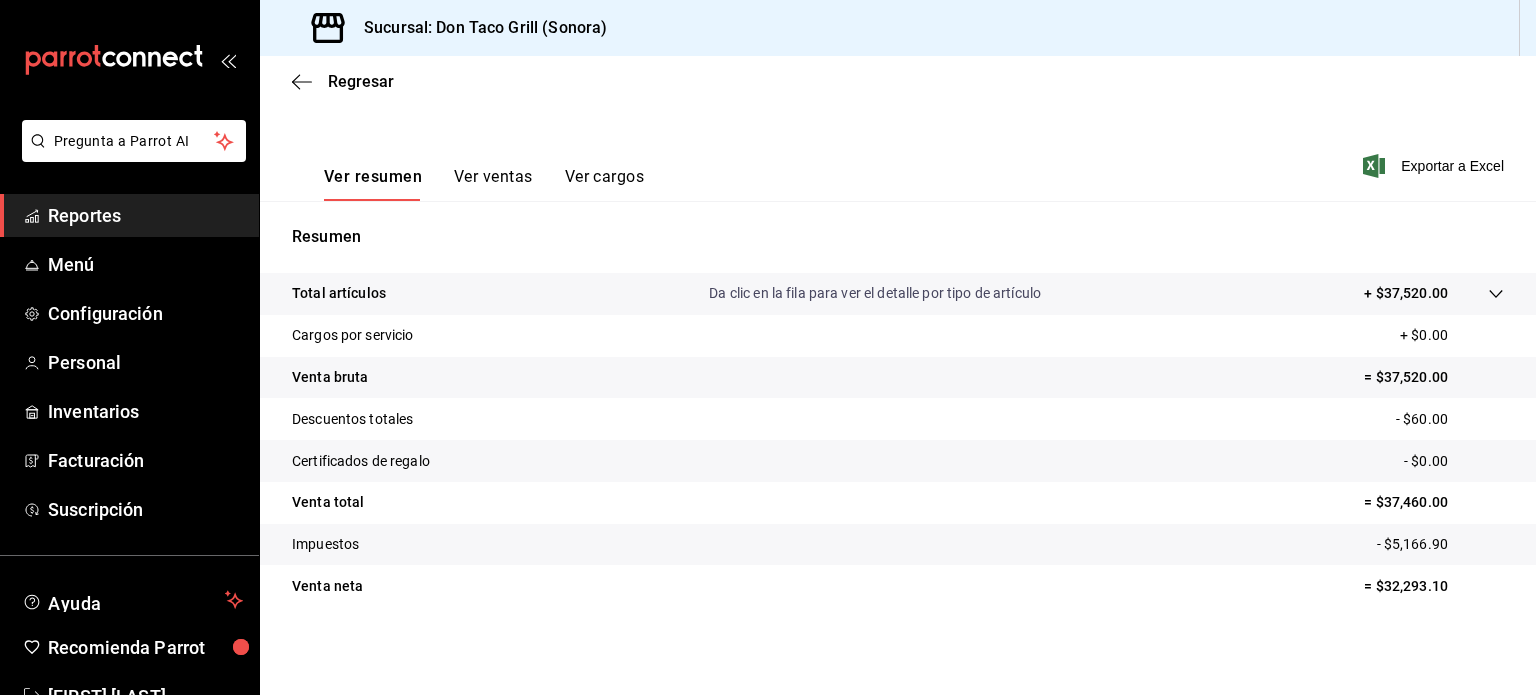 click on "Ver ventas" at bounding box center [493, 184] 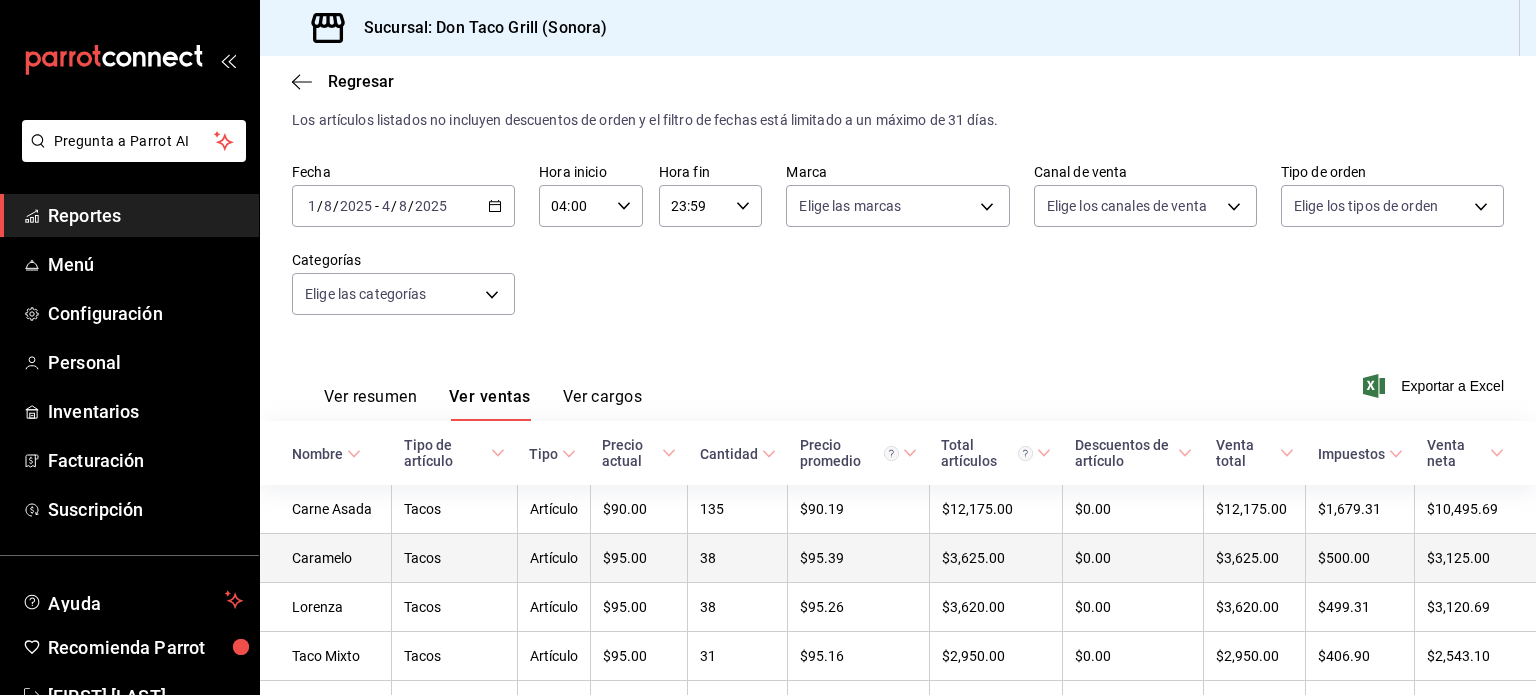 scroll, scrollTop: 263, scrollLeft: 0, axis: vertical 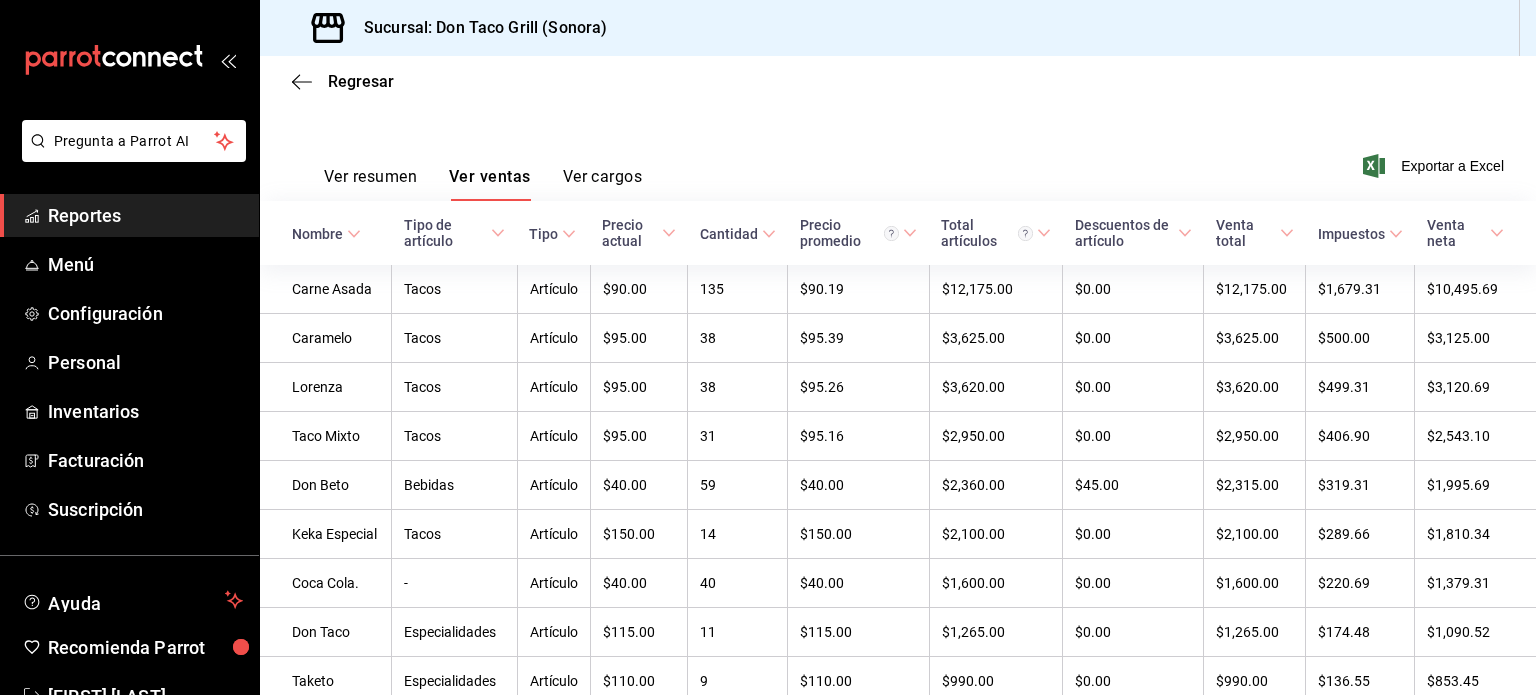 click on "Tipo de artículo" at bounding box center [446, 233] 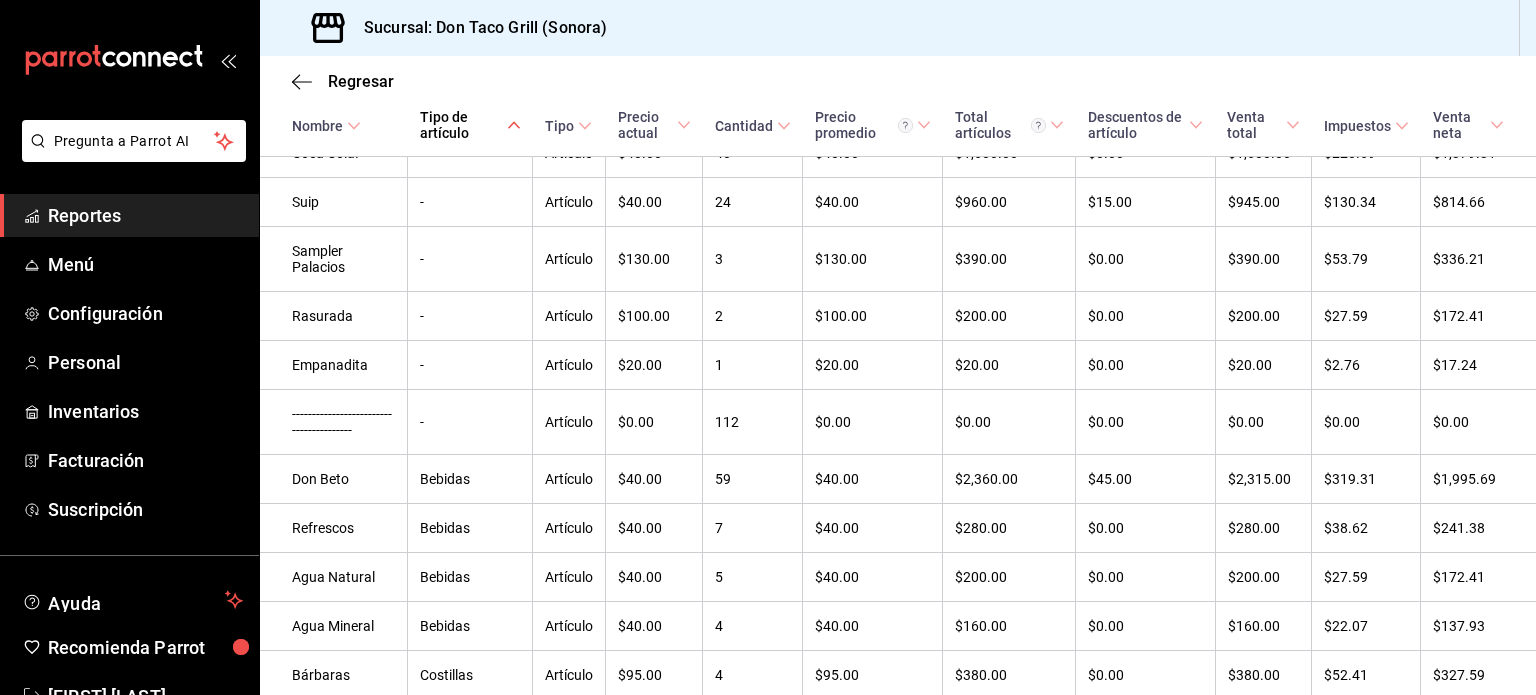 scroll, scrollTop: 278, scrollLeft: 0, axis: vertical 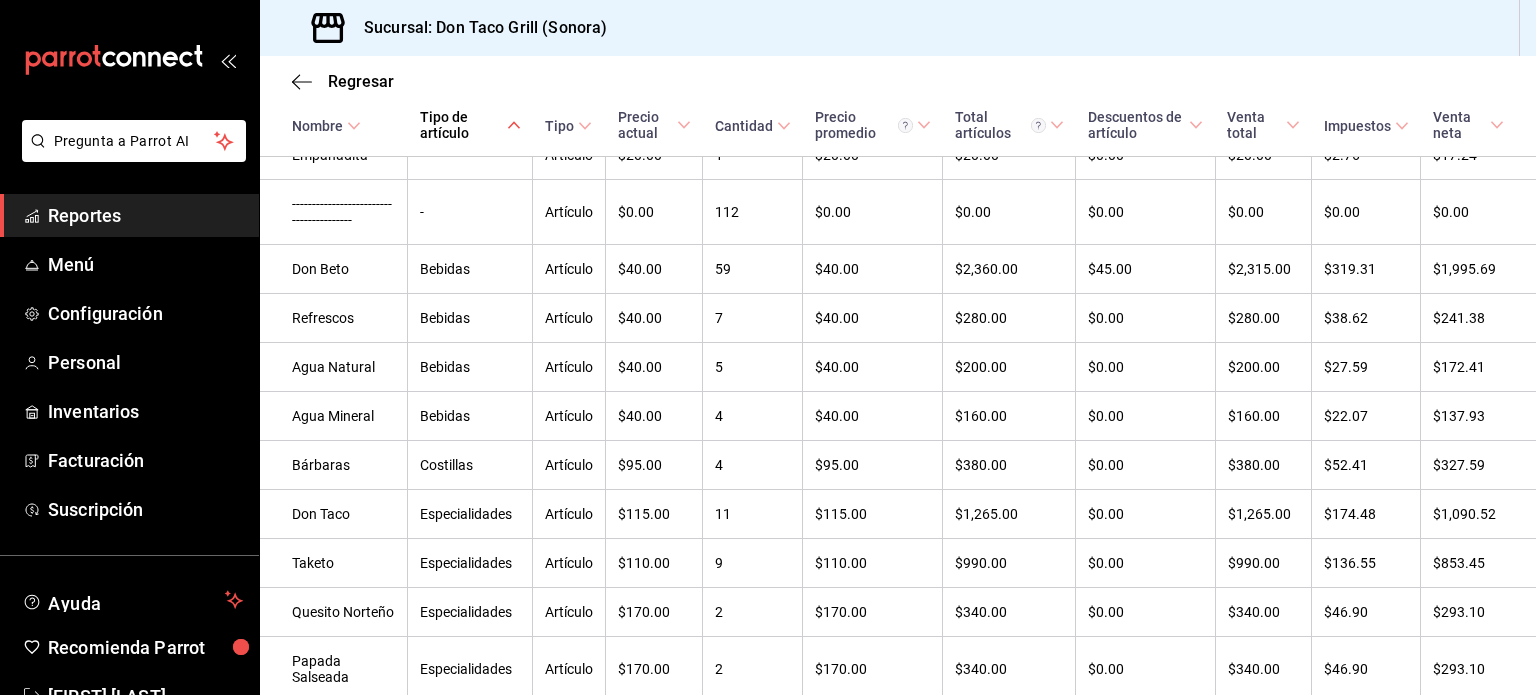 click 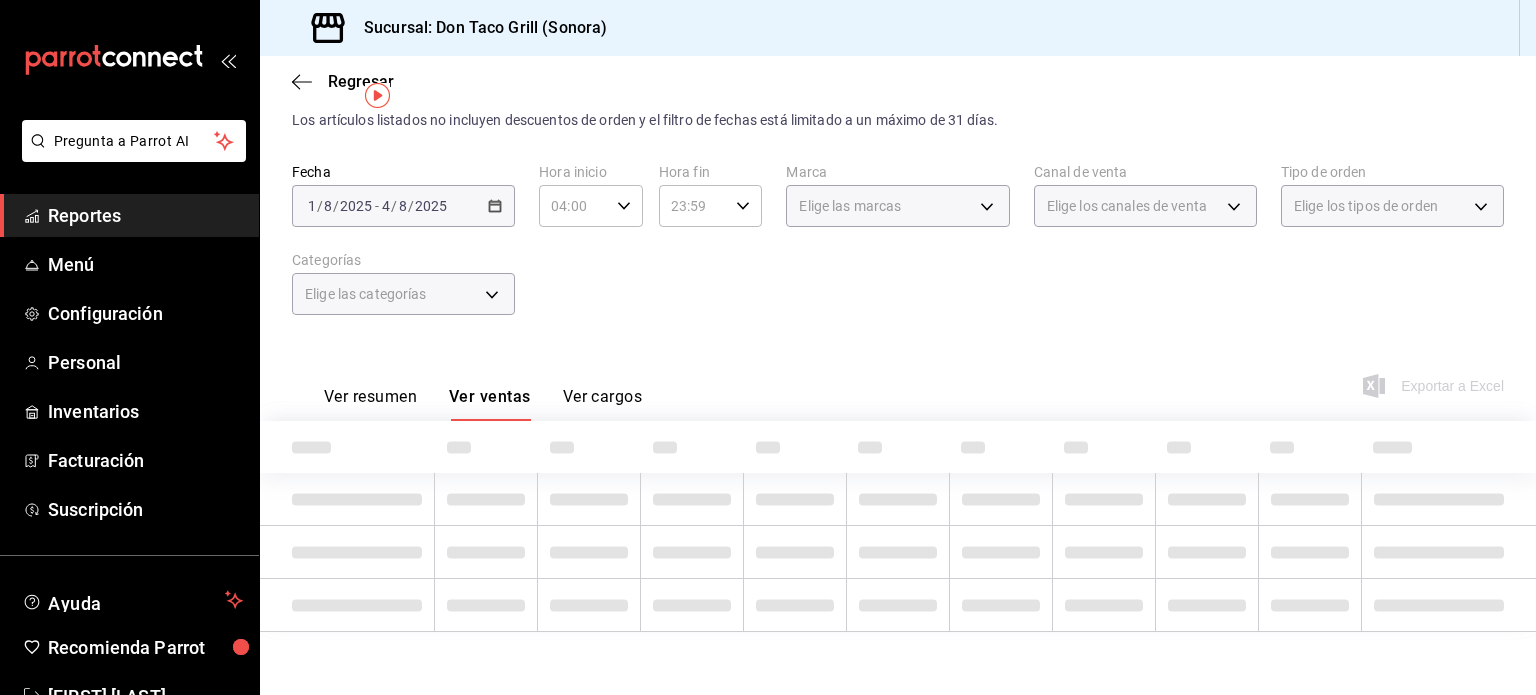 scroll, scrollTop: 646, scrollLeft: 0, axis: vertical 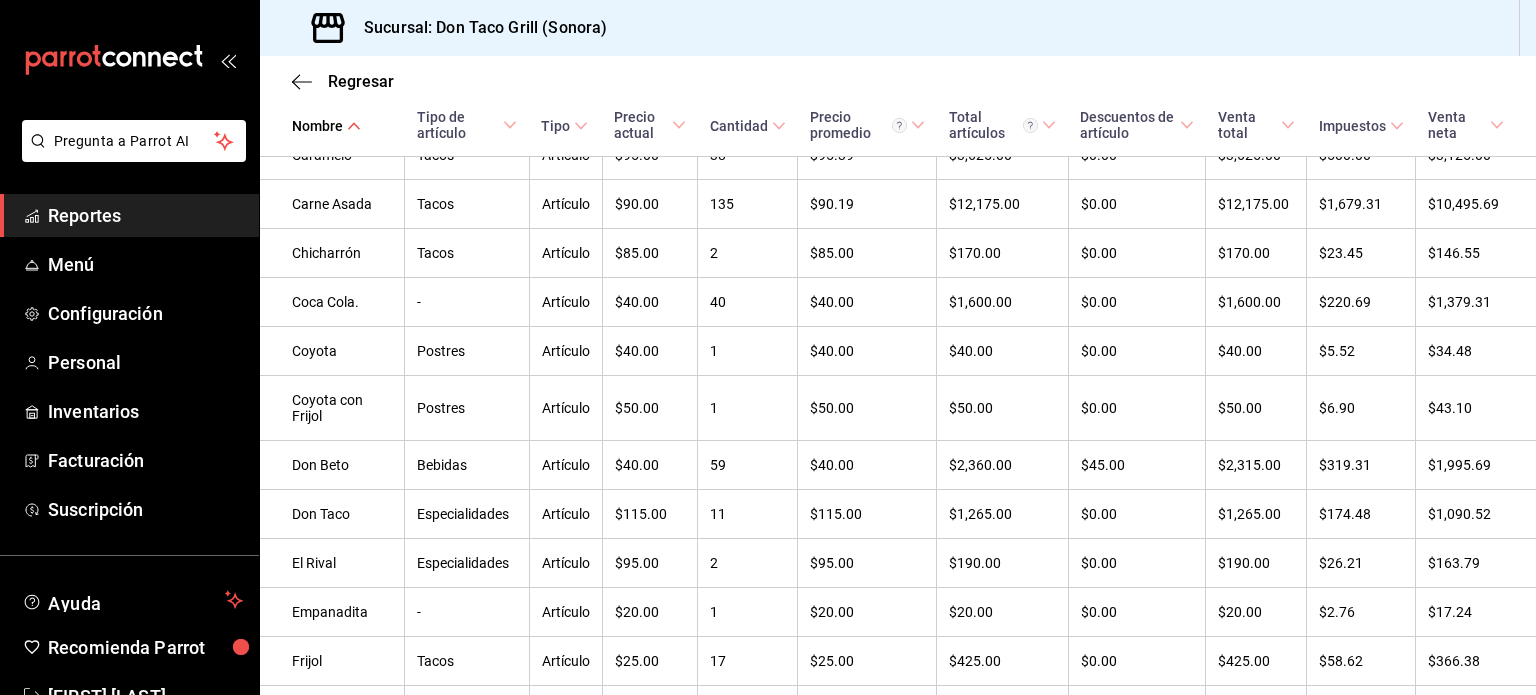 click 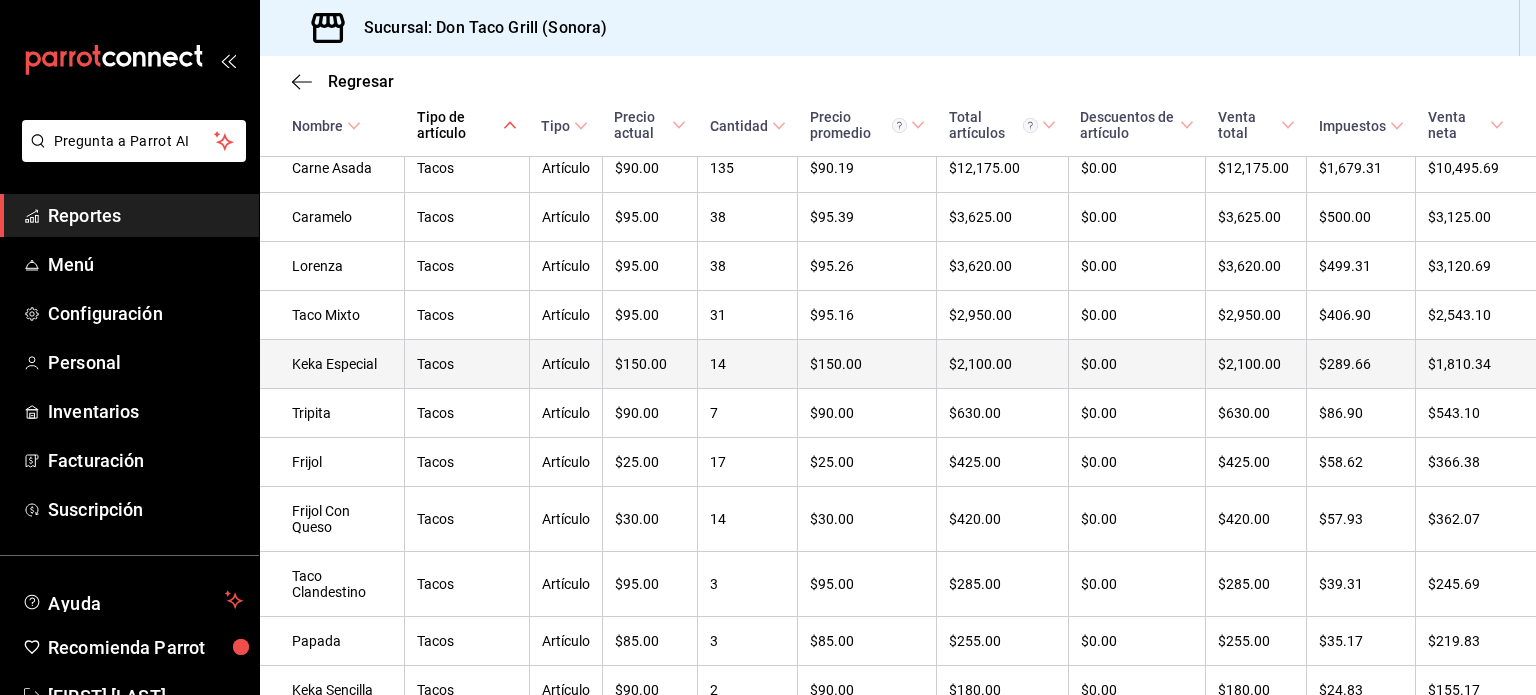 scroll, scrollTop: 1675, scrollLeft: 0, axis: vertical 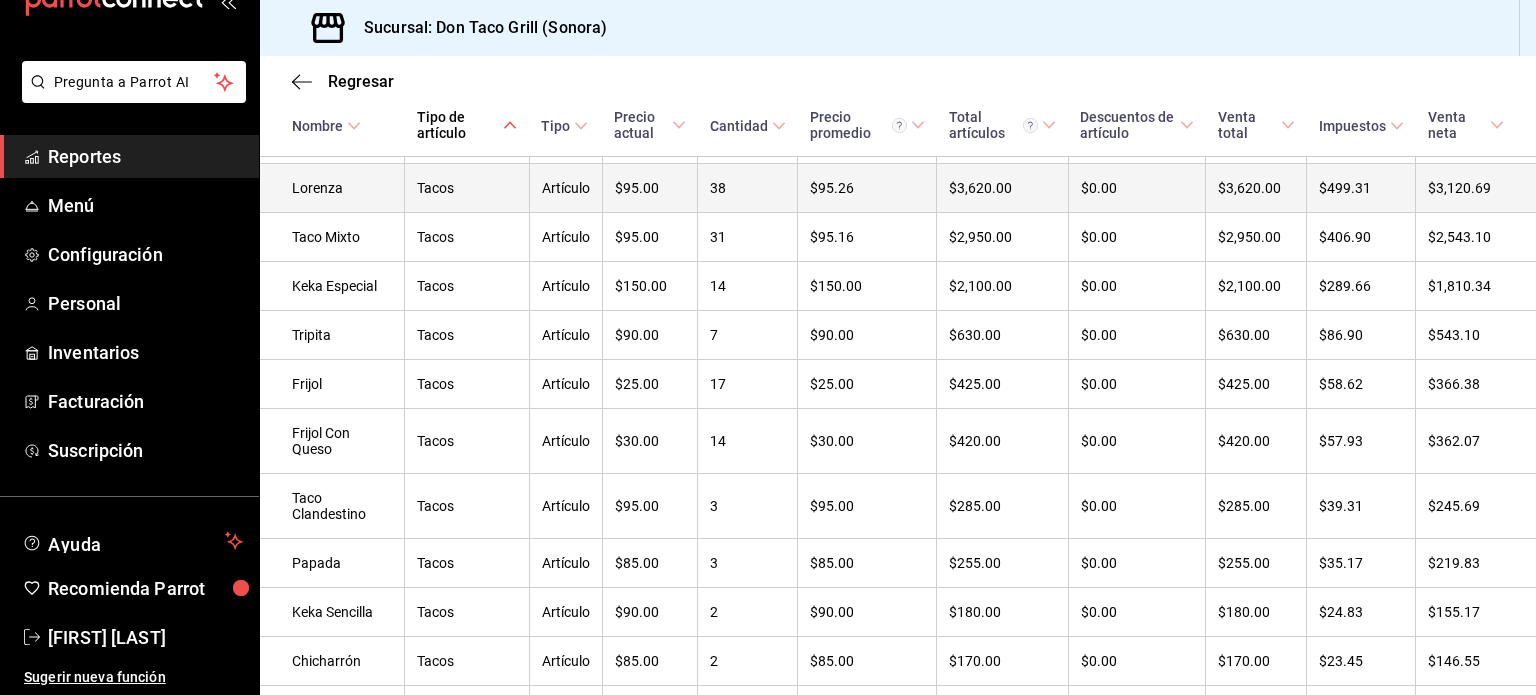 click on "Lorenza" at bounding box center (332, 188) 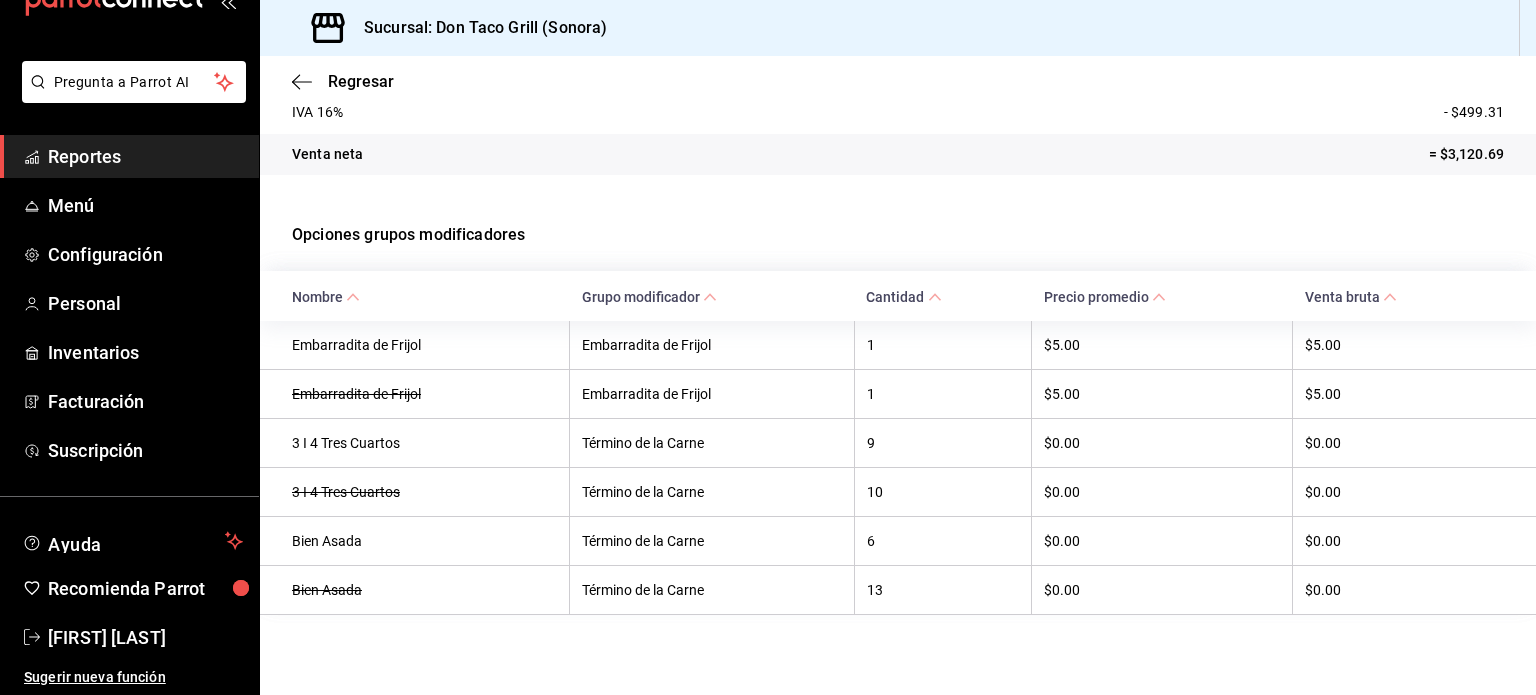 scroll, scrollTop: 0, scrollLeft: 0, axis: both 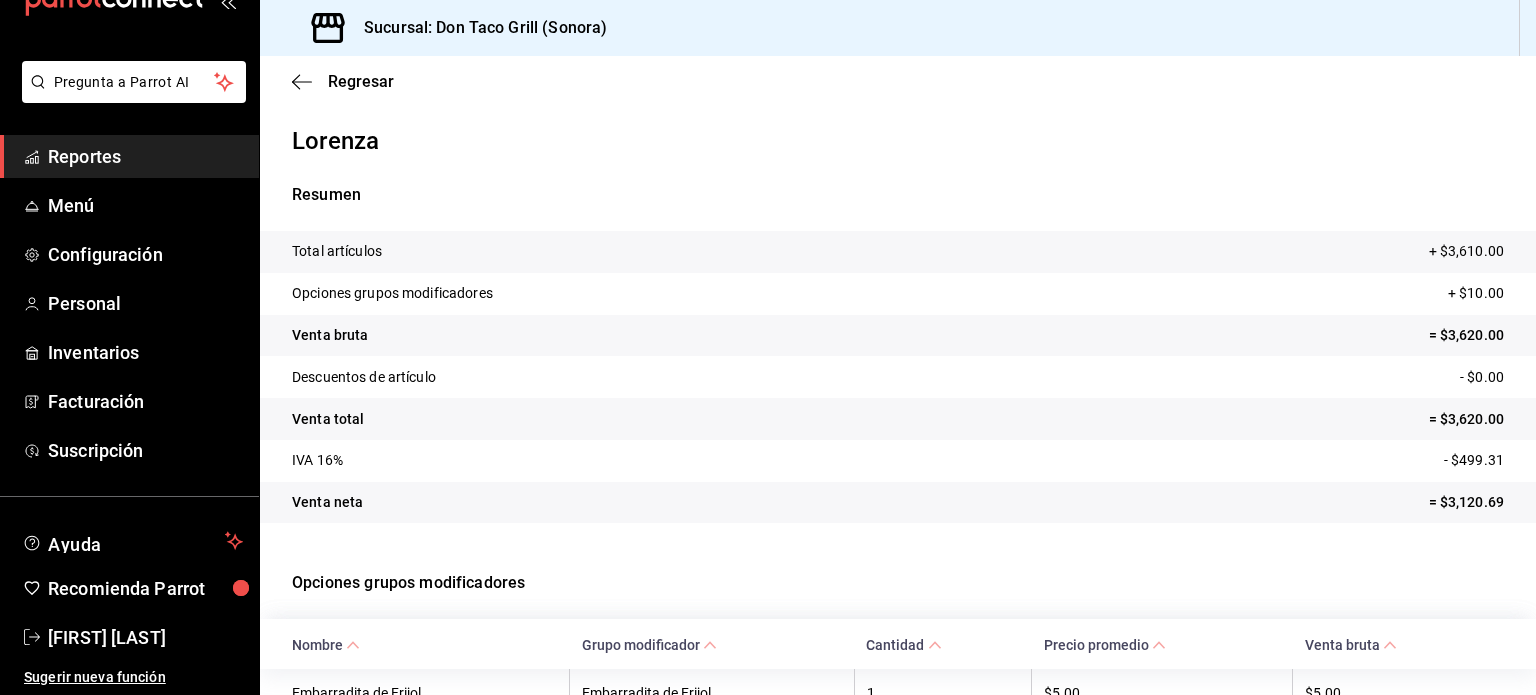click on "Regresar" at bounding box center [898, 81] 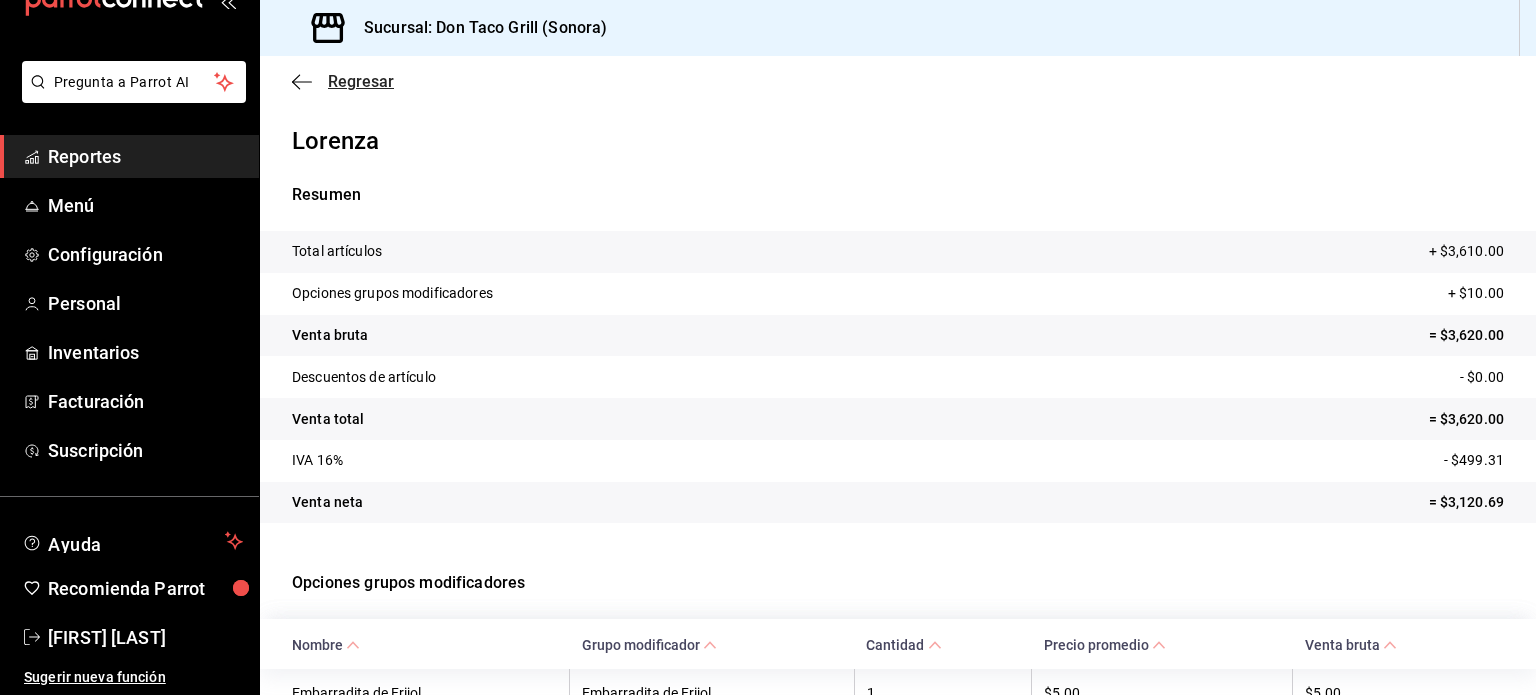 click 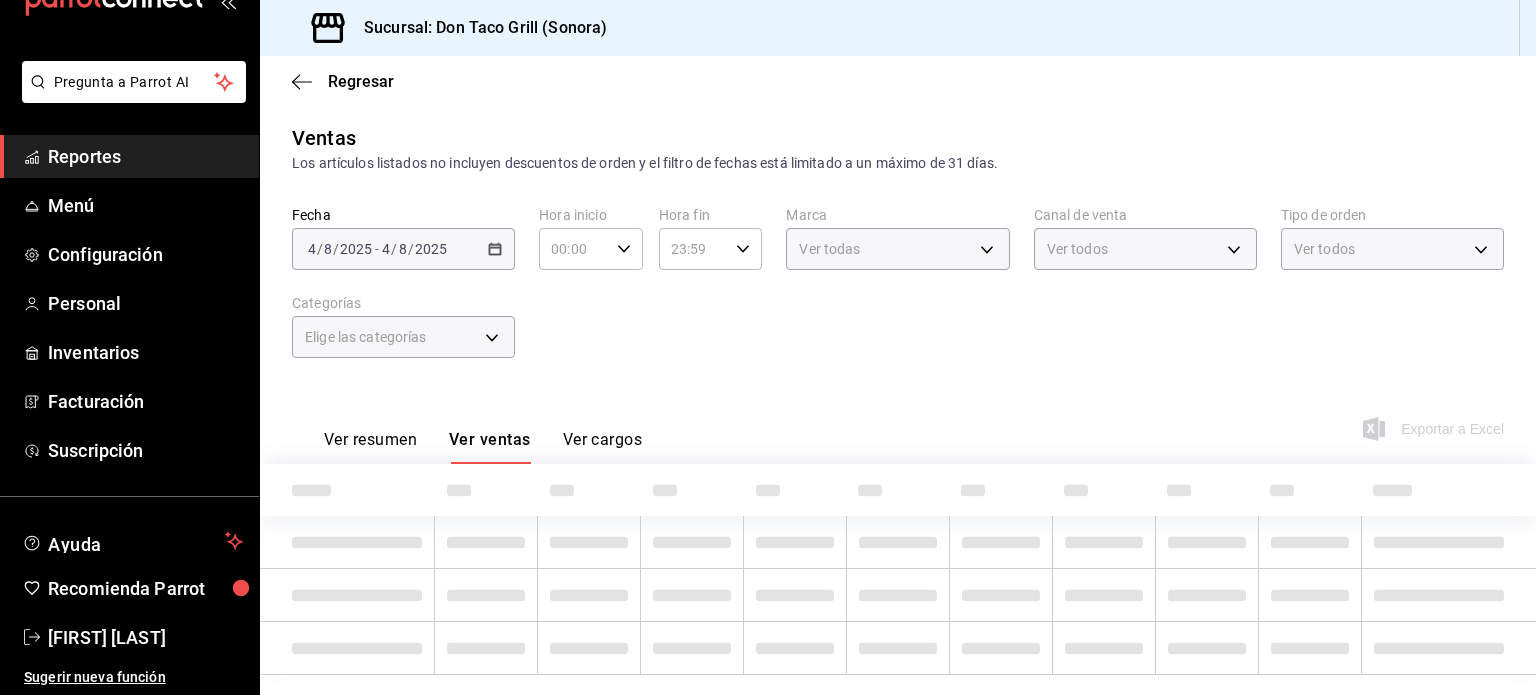 type on "04:00" 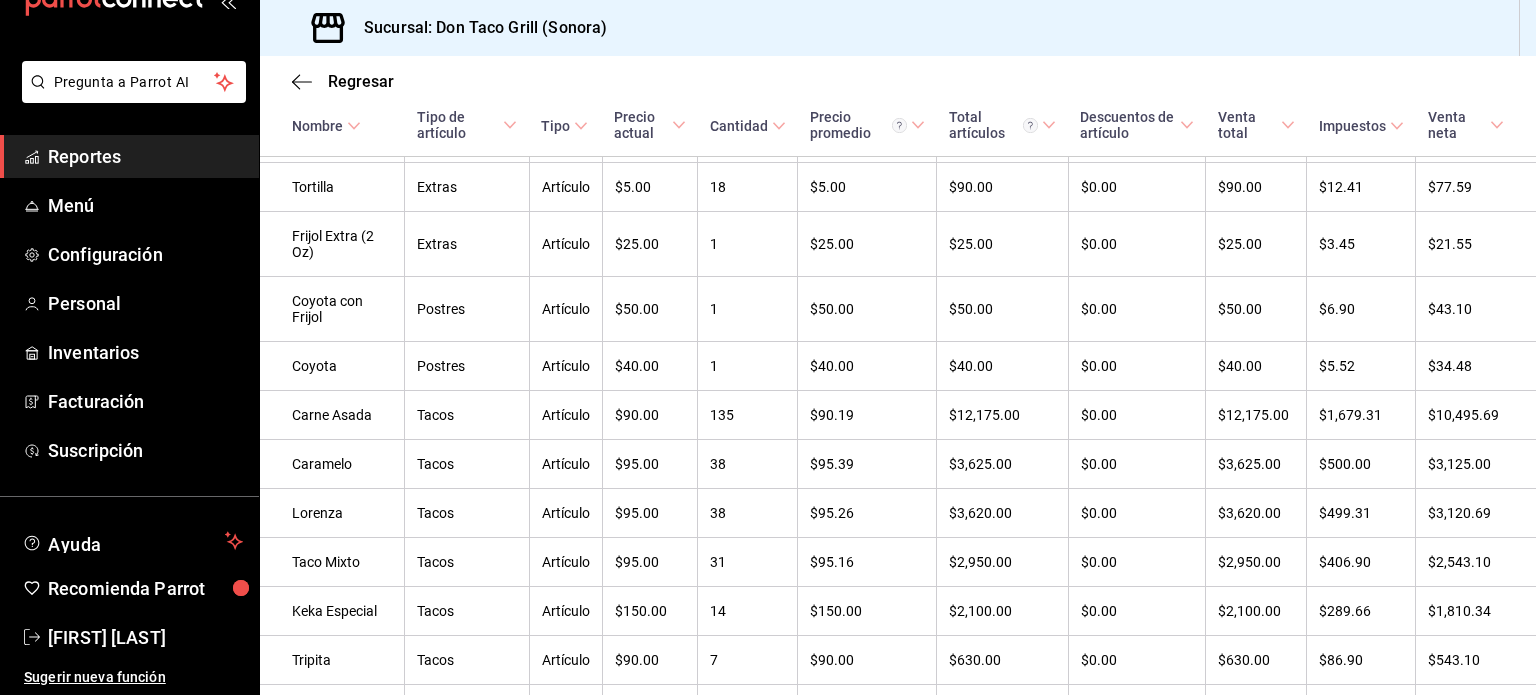scroll, scrollTop: 1431, scrollLeft: 0, axis: vertical 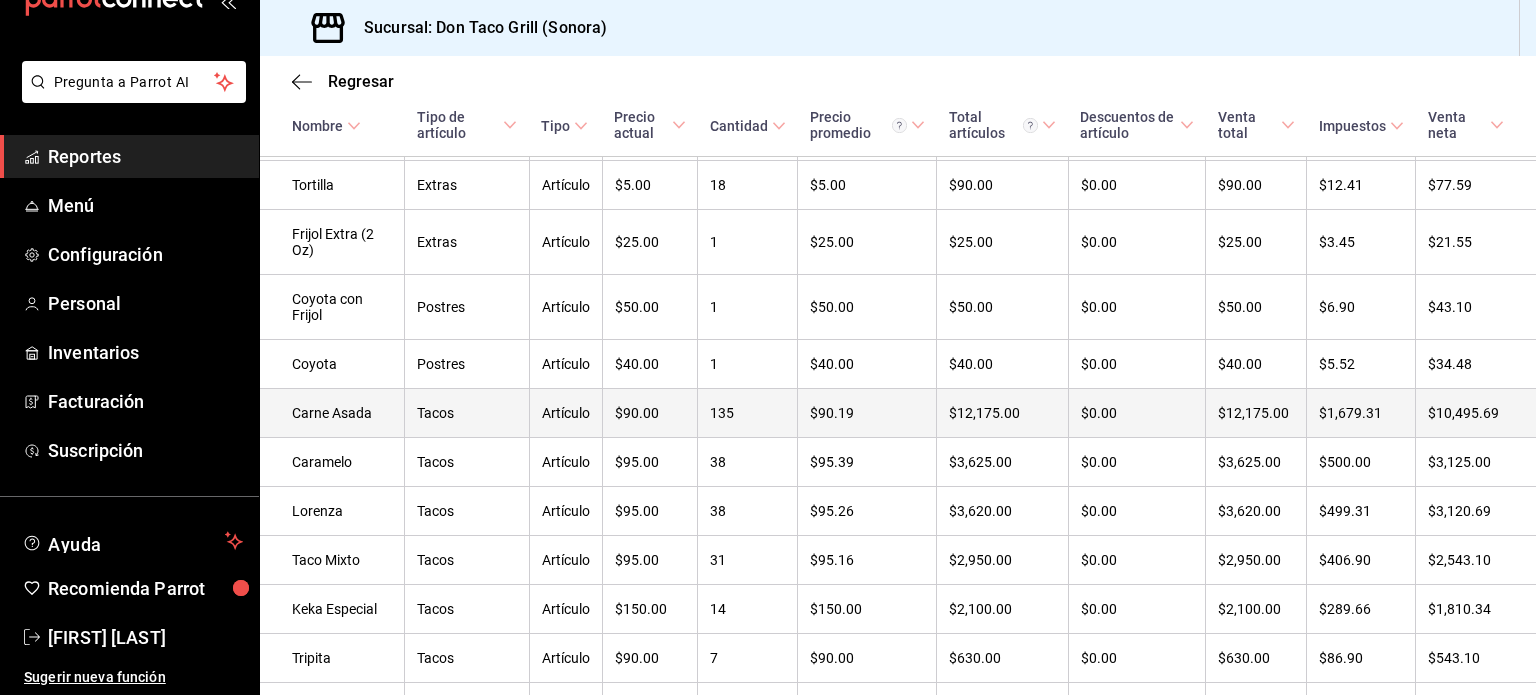 click on "Carne Asada" at bounding box center (332, 413) 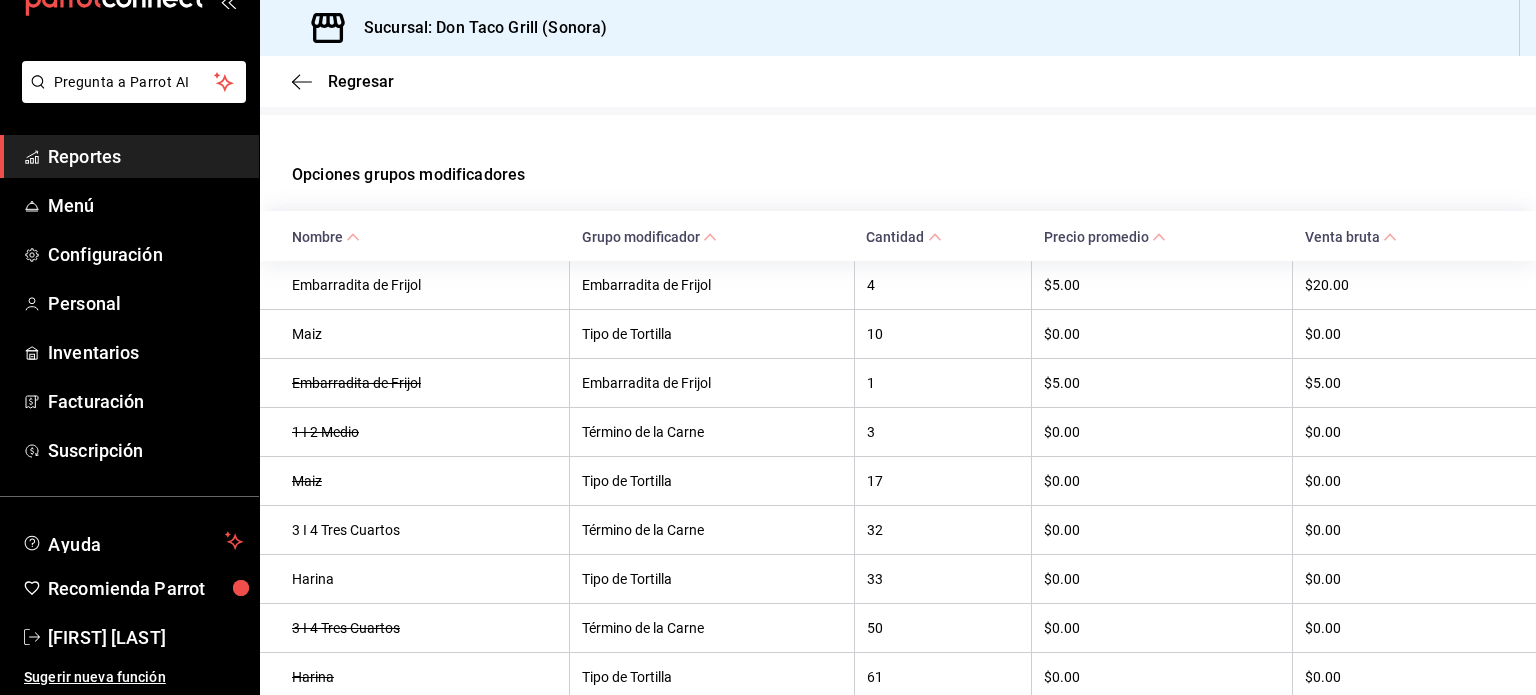 scroll, scrollTop: 410, scrollLeft: 0, axis: vertical 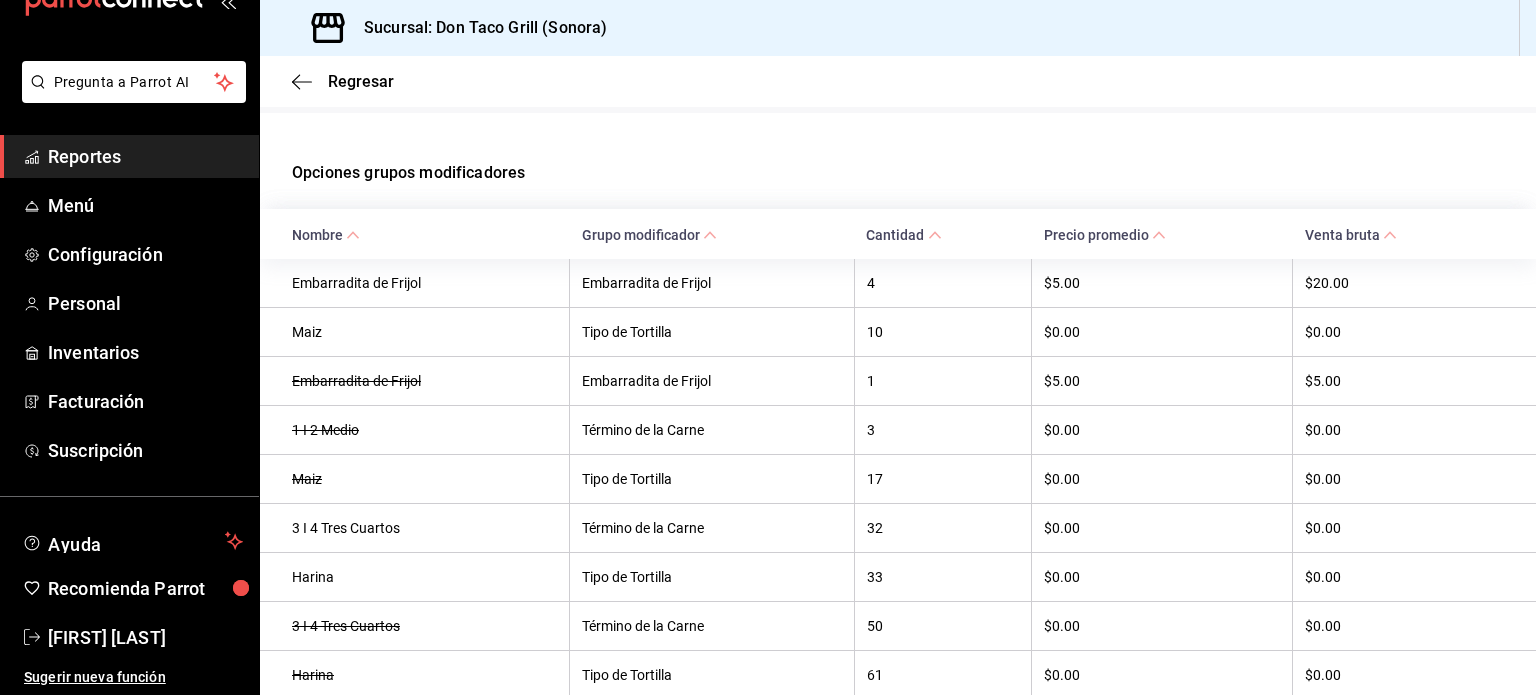 click 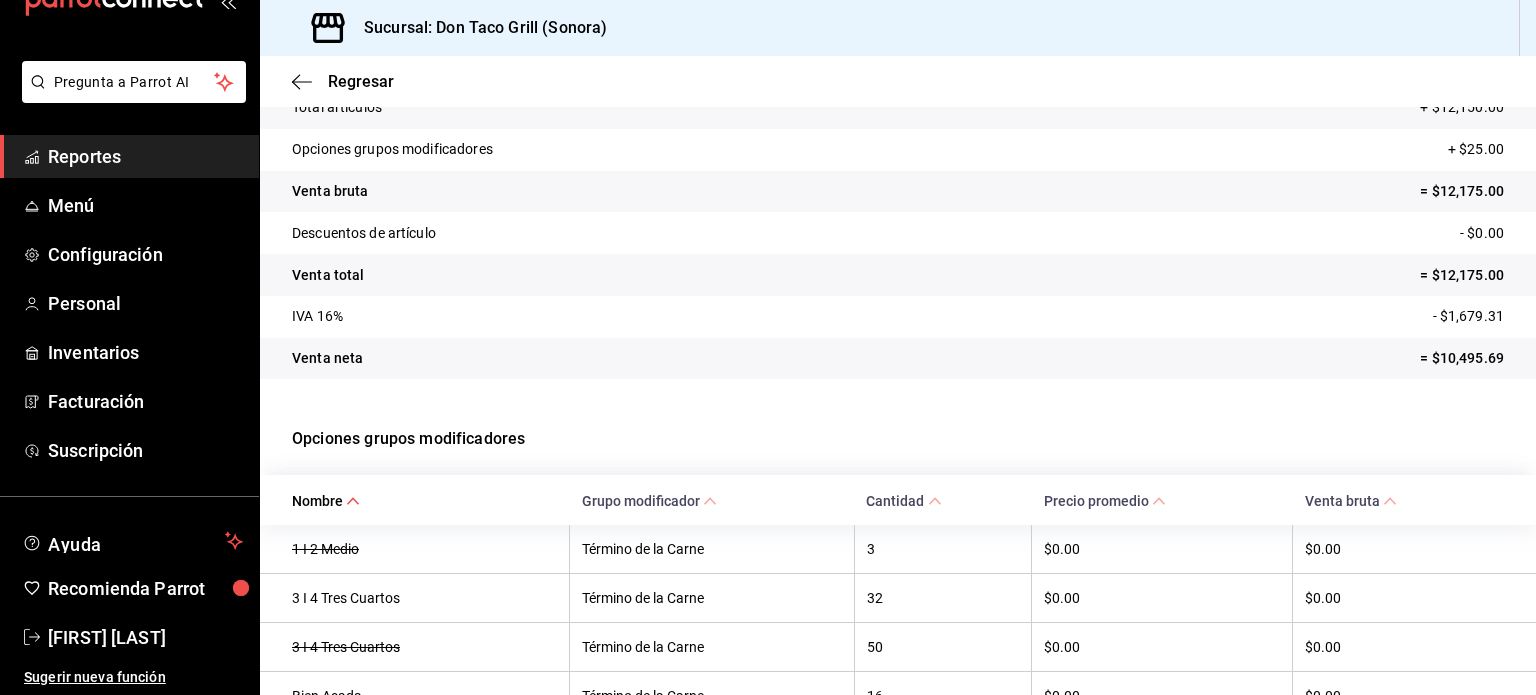 scroll, scrollTop: 112, scrollLeft: 0, axis: vertical 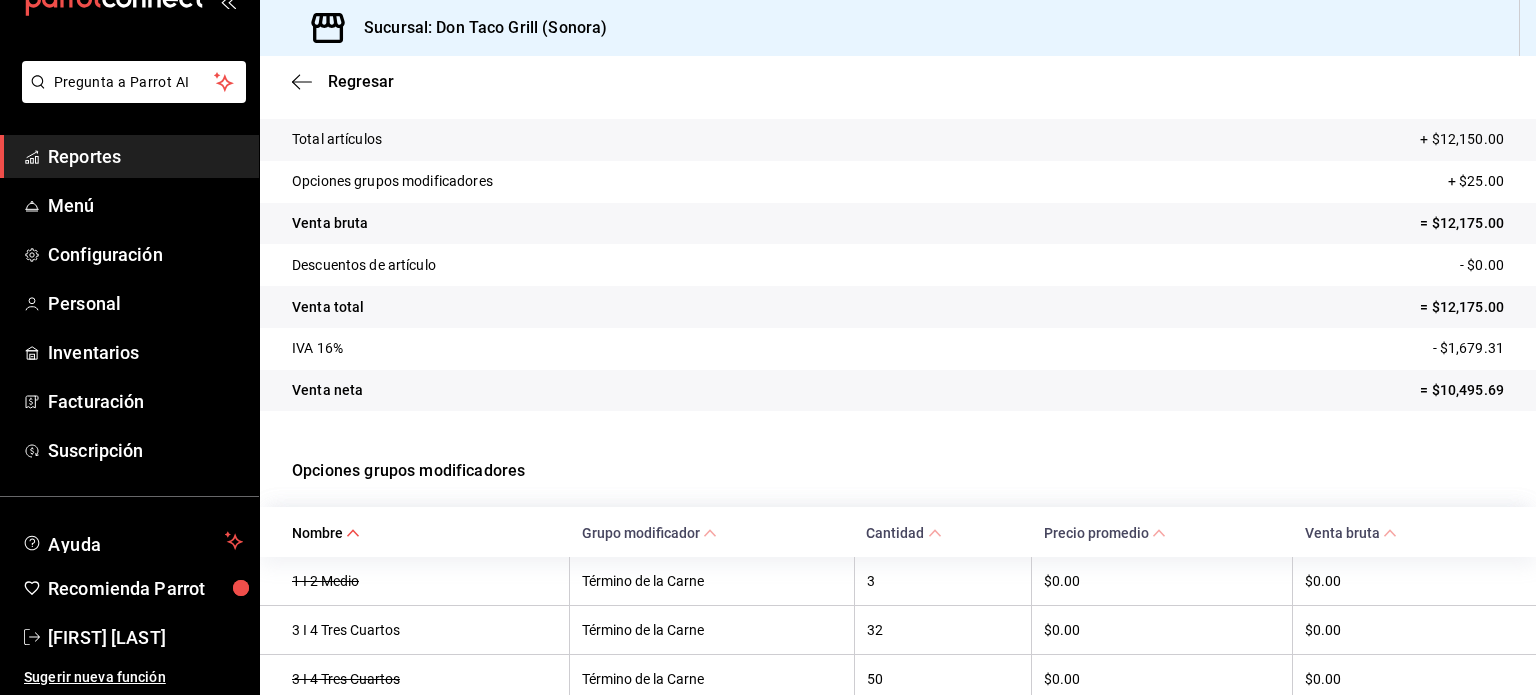 click on "Regresar" at bounding box center [898, 81] 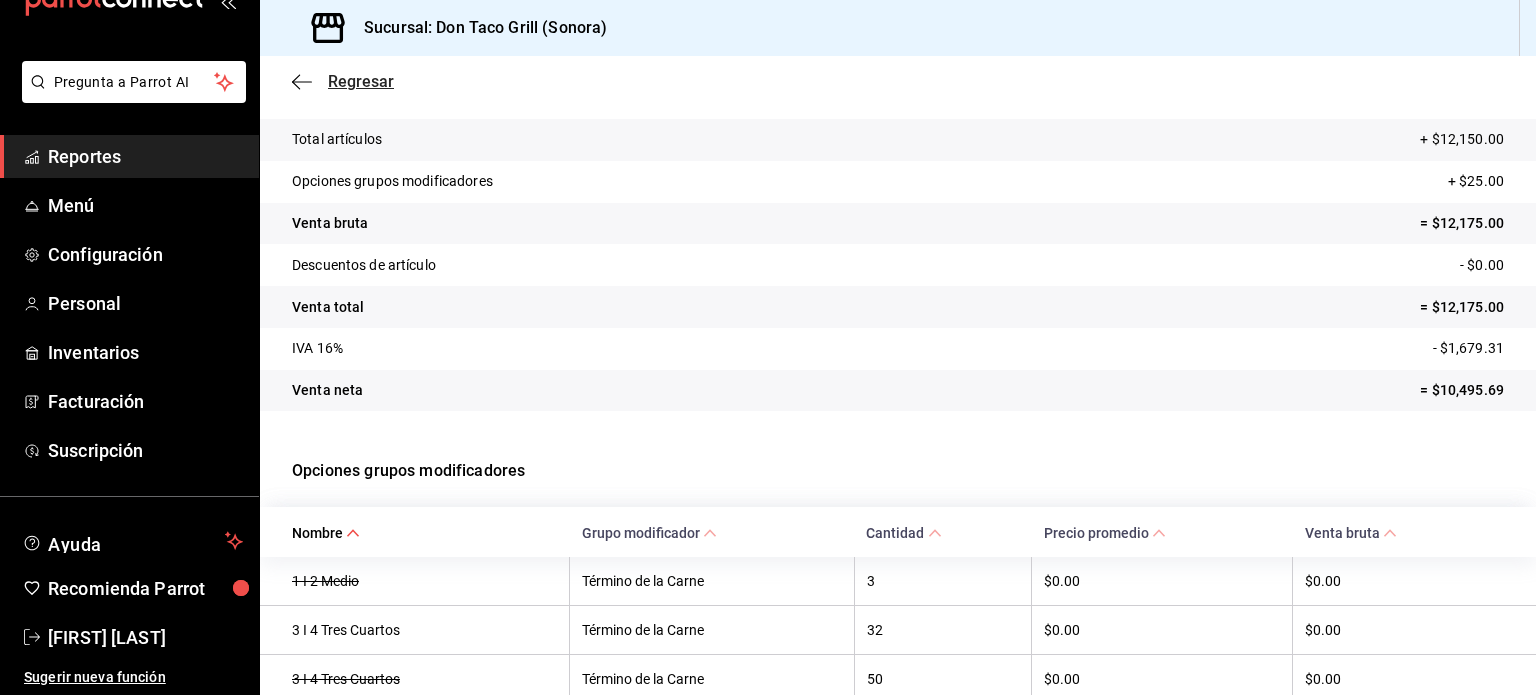click 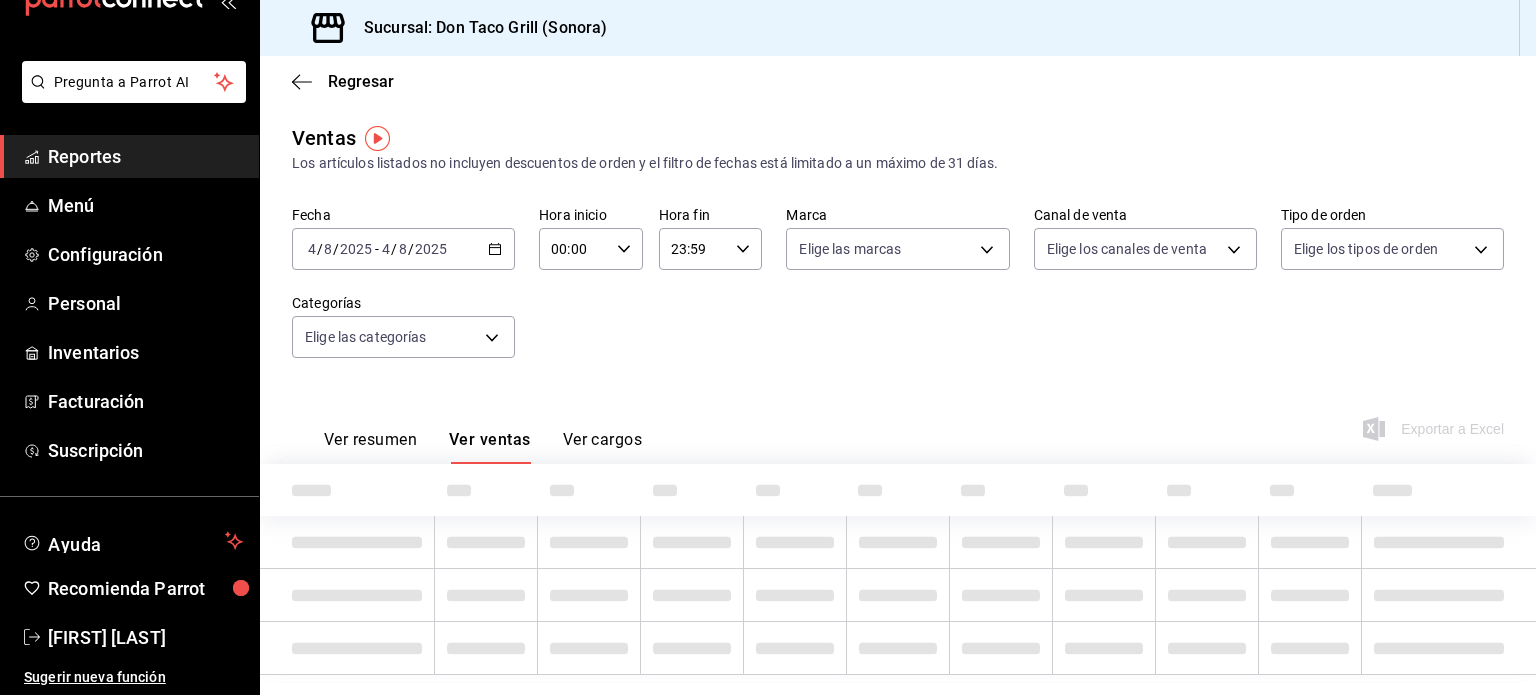 type on "04:00" 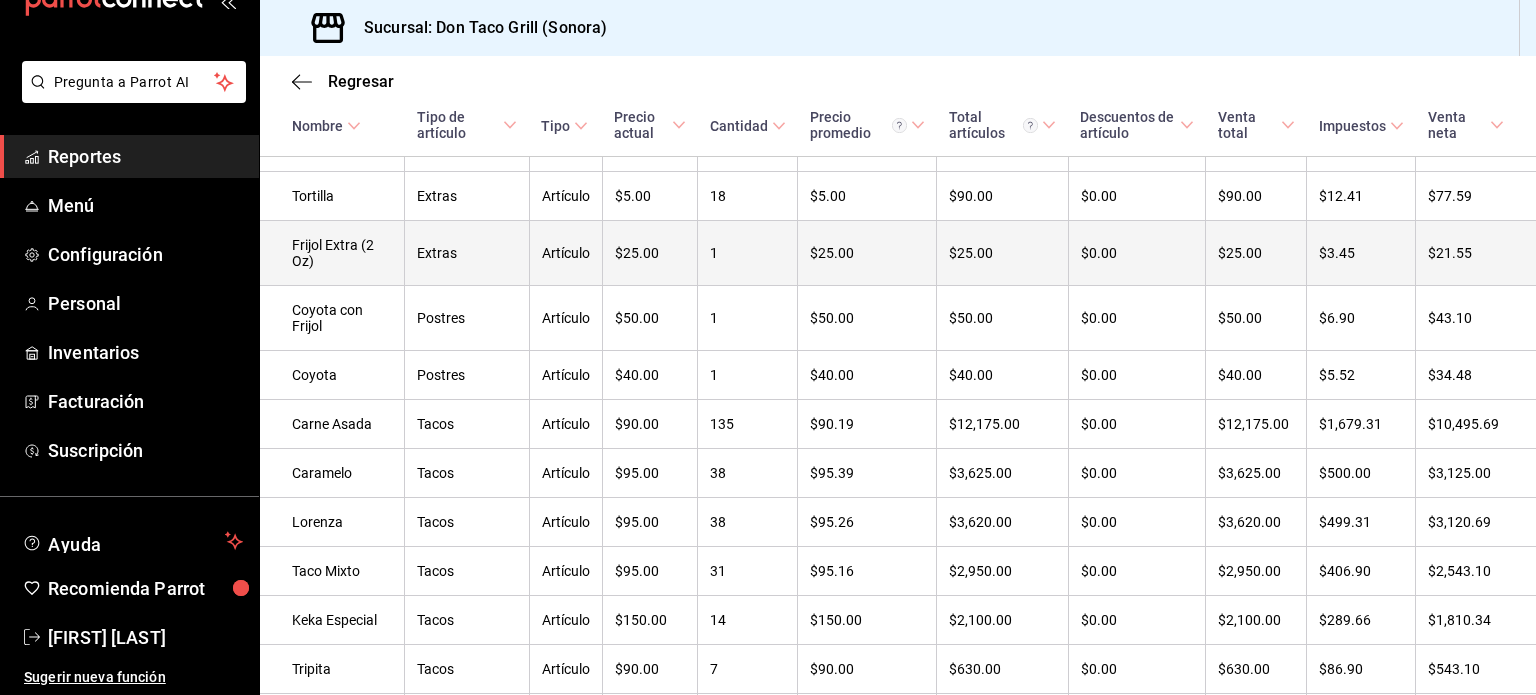 scroll, scrollTop: 1497, scrollLeft: 0, axis: vertical 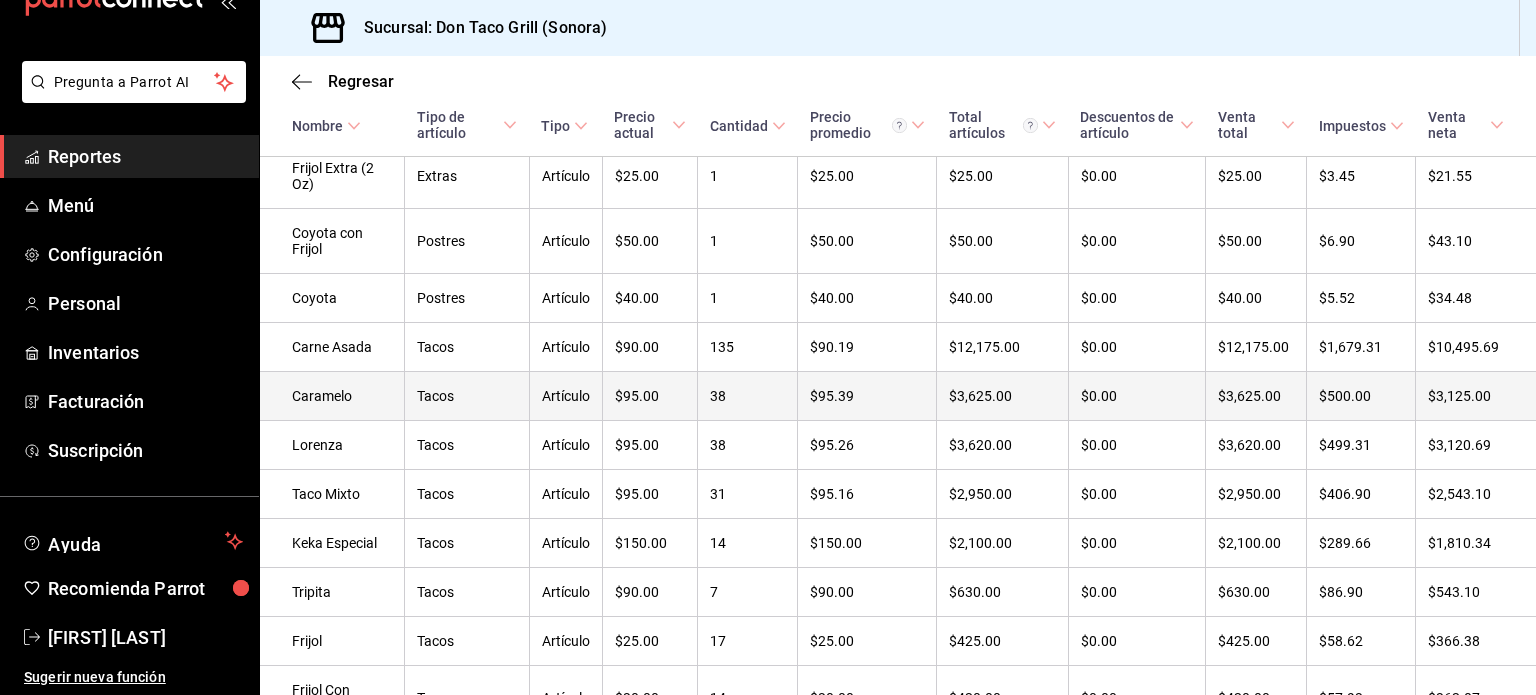 click on "Tacos" at bounding box center [467, 396] 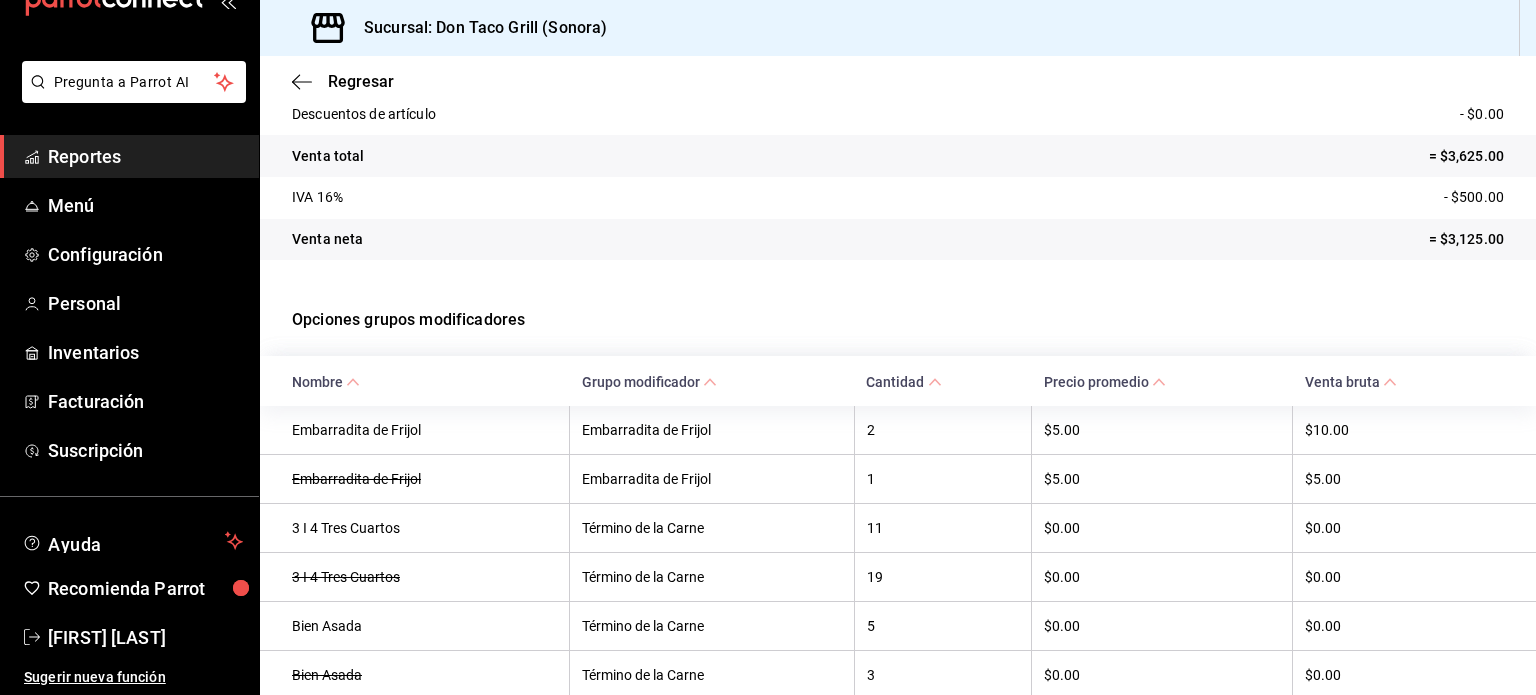 scroll, scrollTop: 0, scrollLeft: 0, axis: both 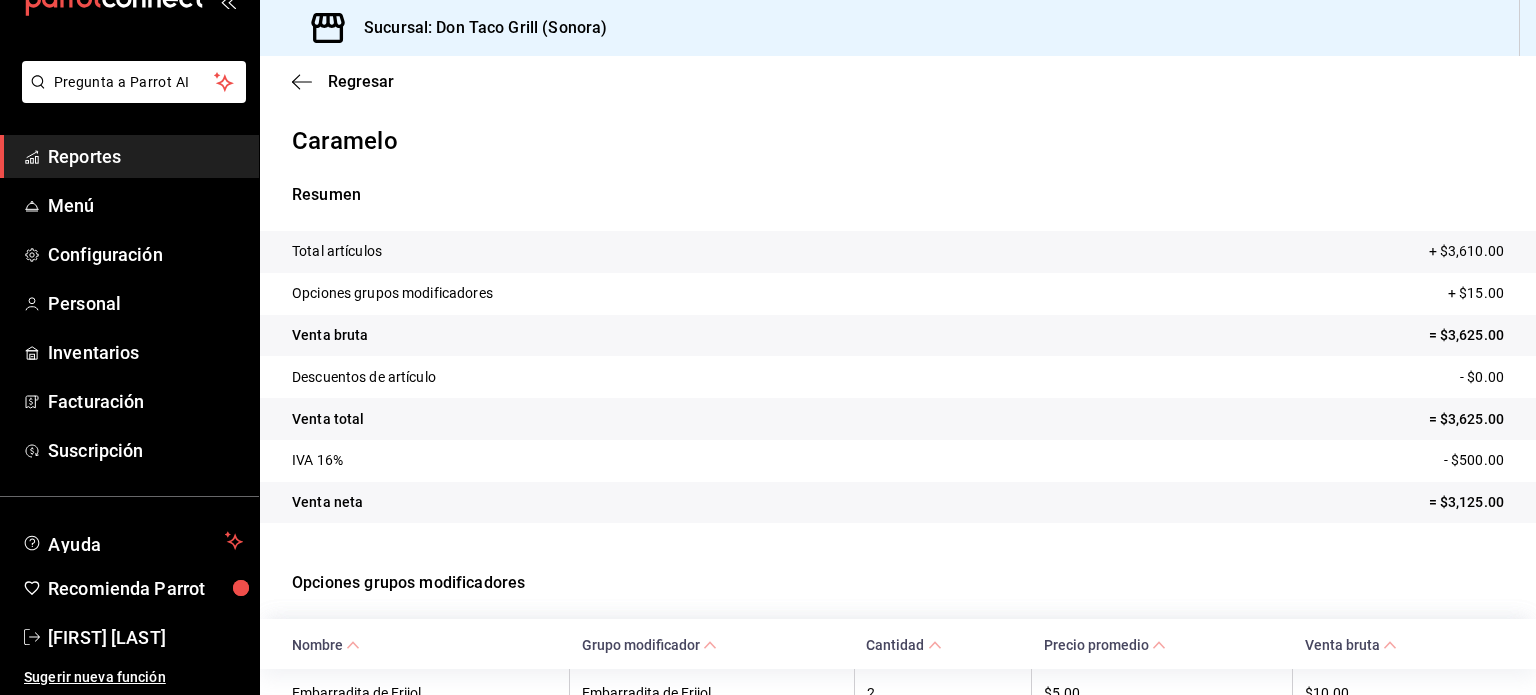 click on "Regresar" at bounding box center (898, 81) 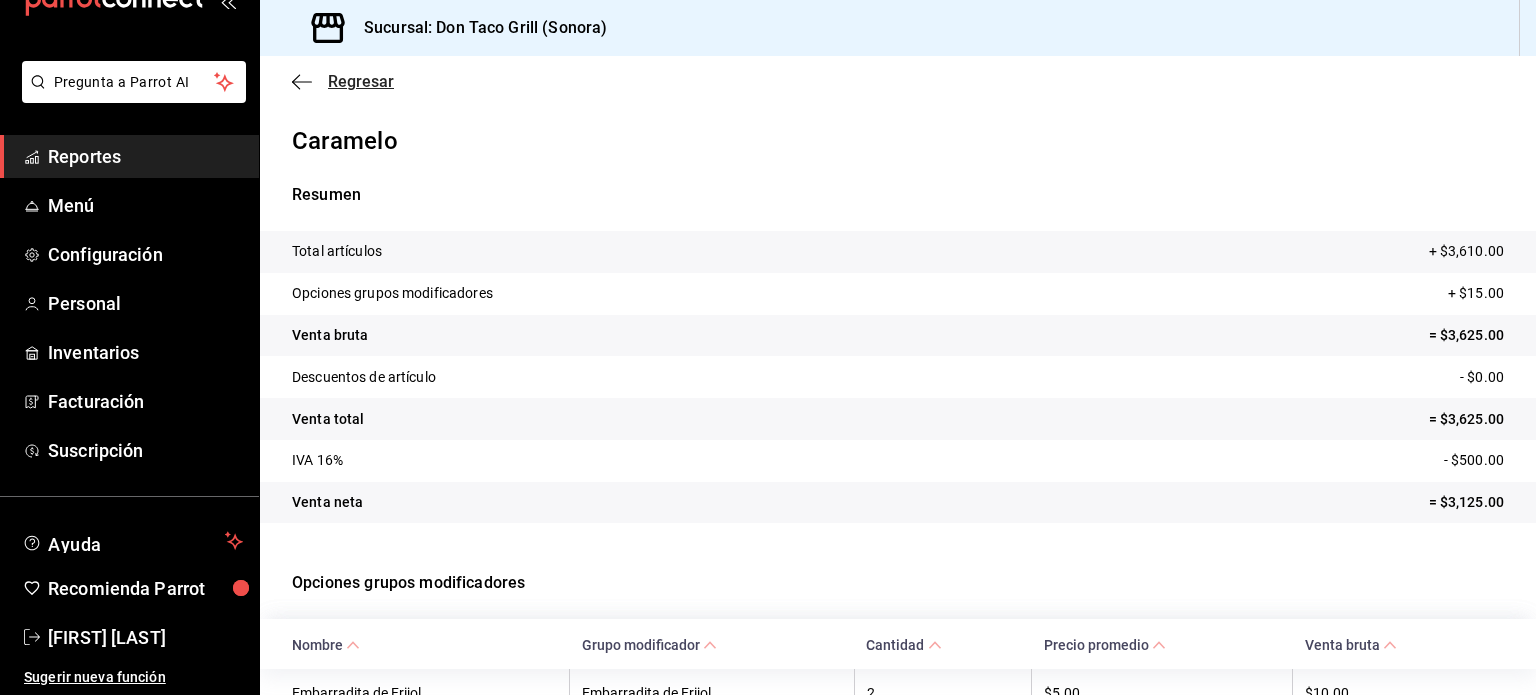 click 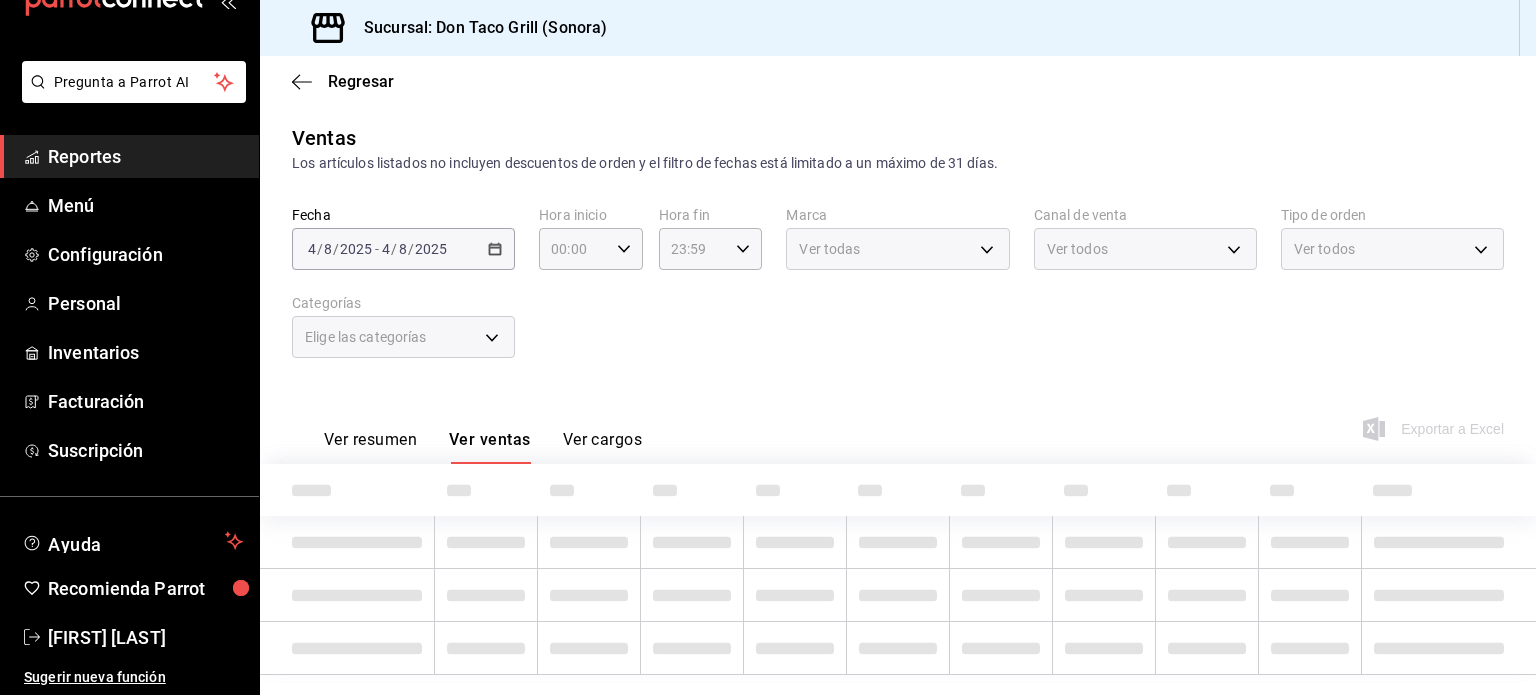 type on "04:00" 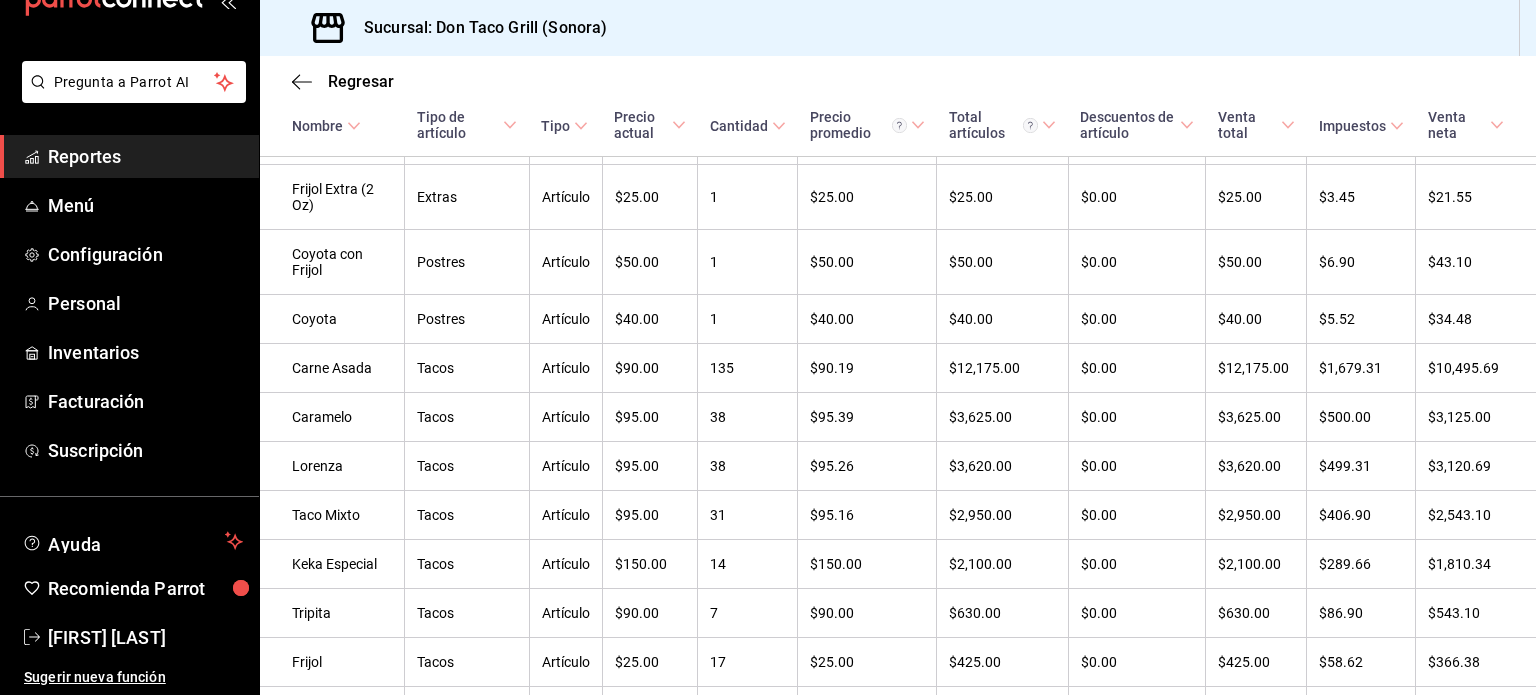 scroll, scrollTop: 1477, scrollLeft: 0, axis: vertical 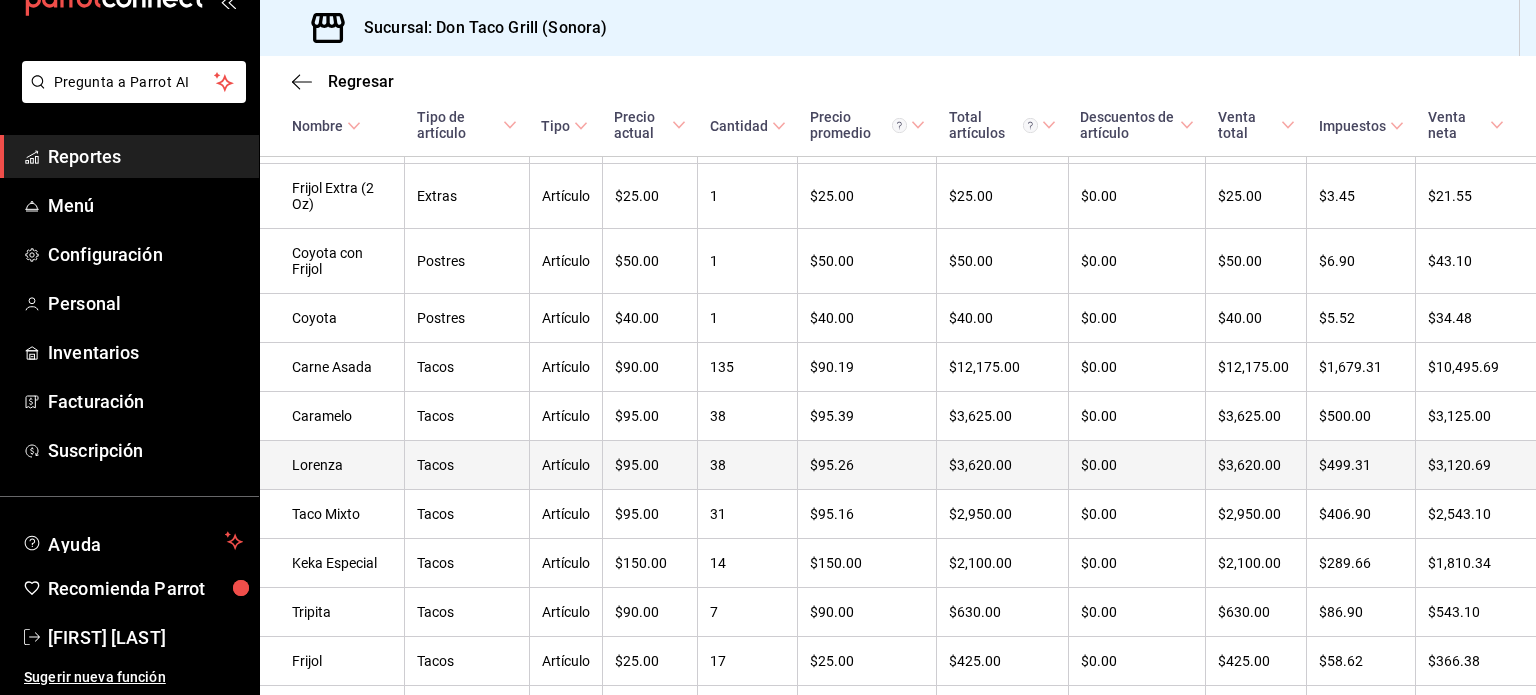 click on "$95.26" at bounding box center [867, 465] 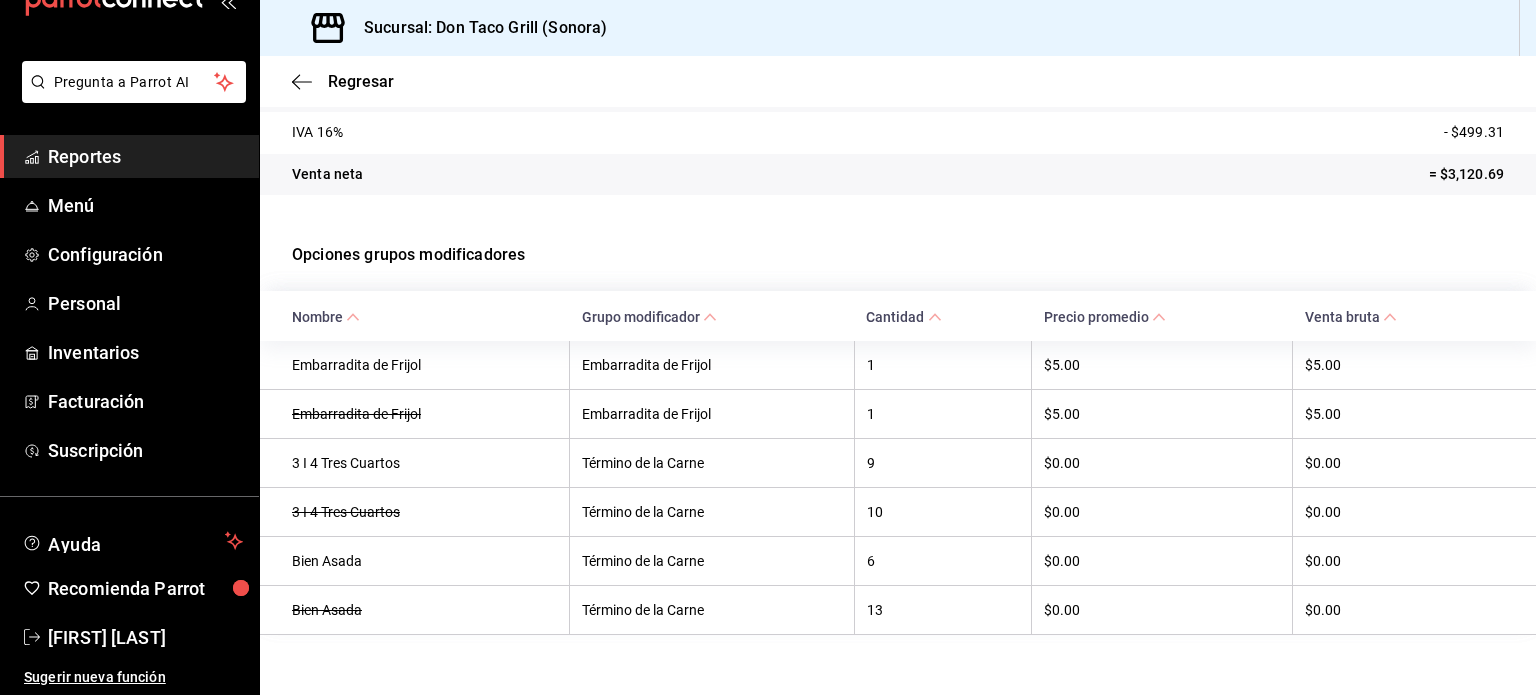 scroll, scrollTop: 352, scrollLeft: 0, axis: vertical 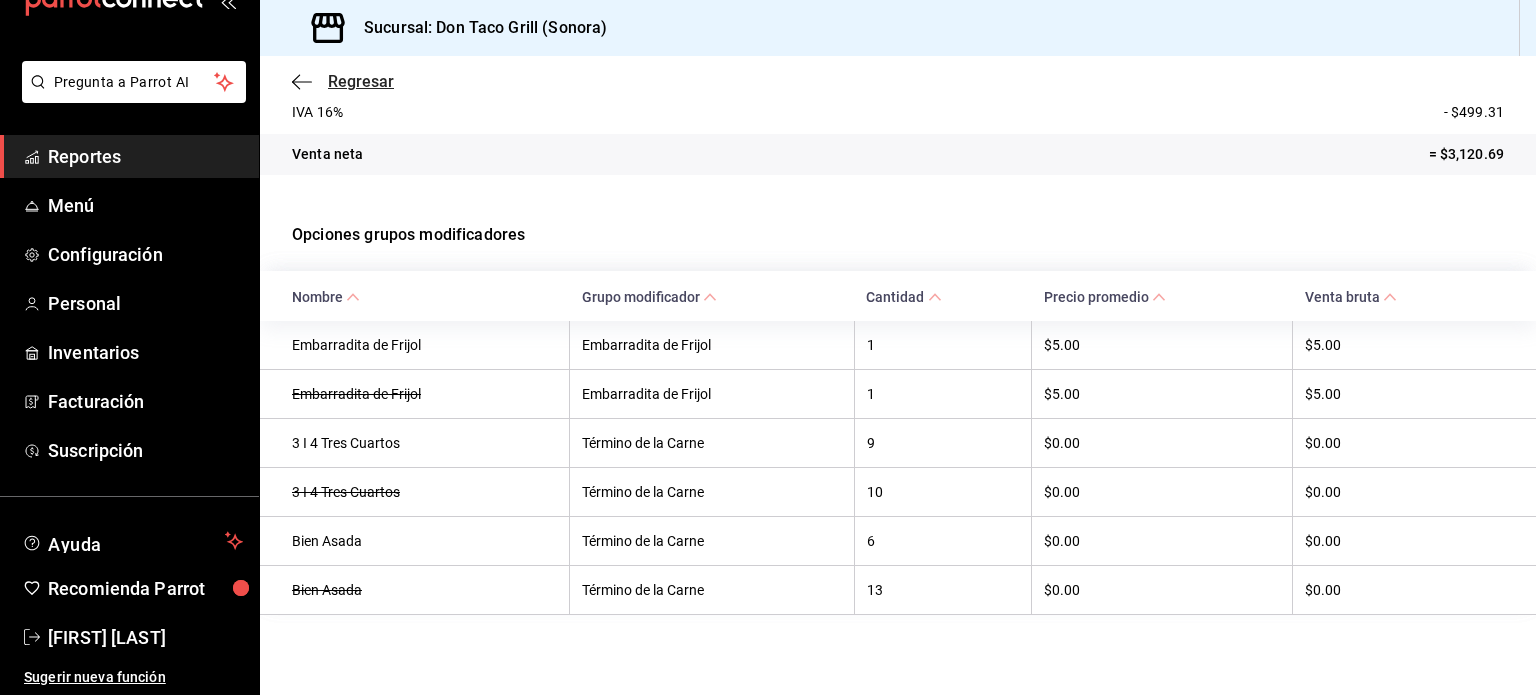 click 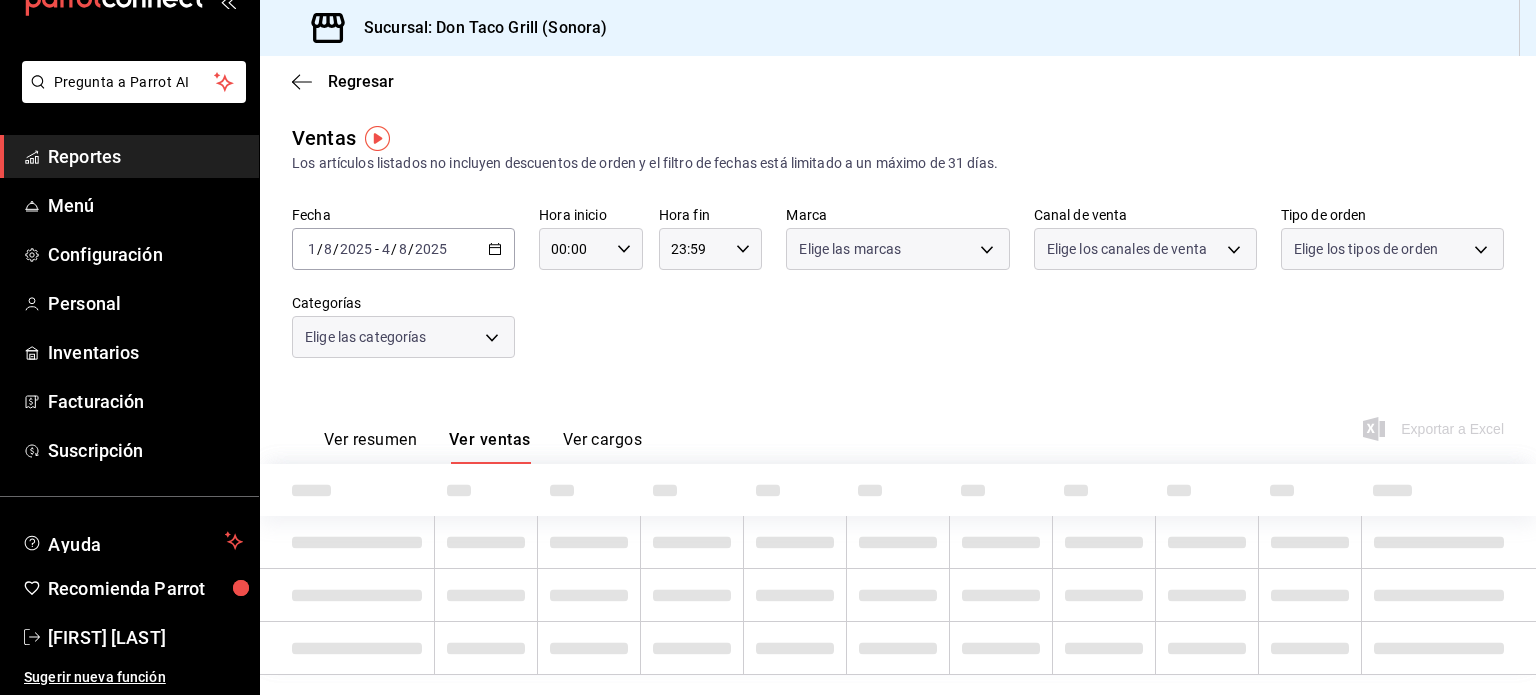 type on "04:00" 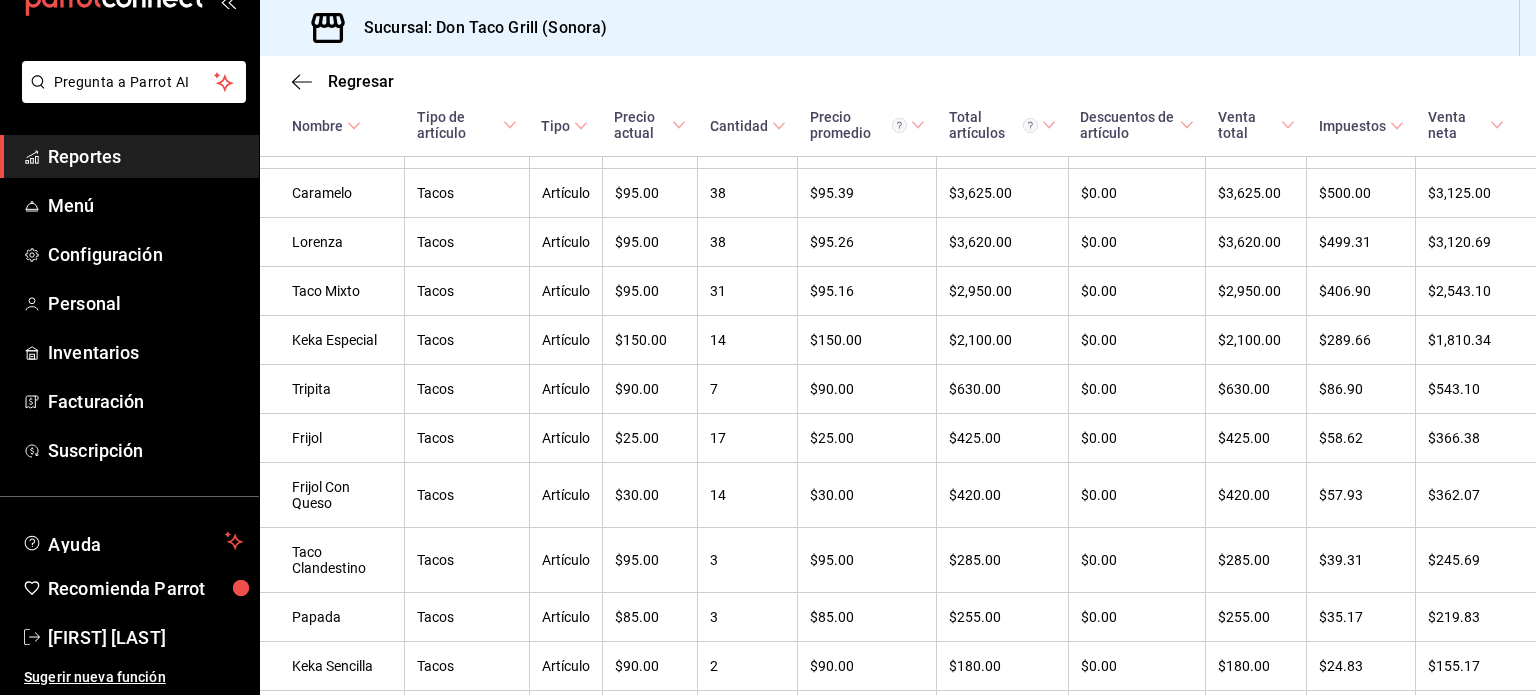 scroll, scrollTop: 1697, scrollLeft: 0, axis: vertical 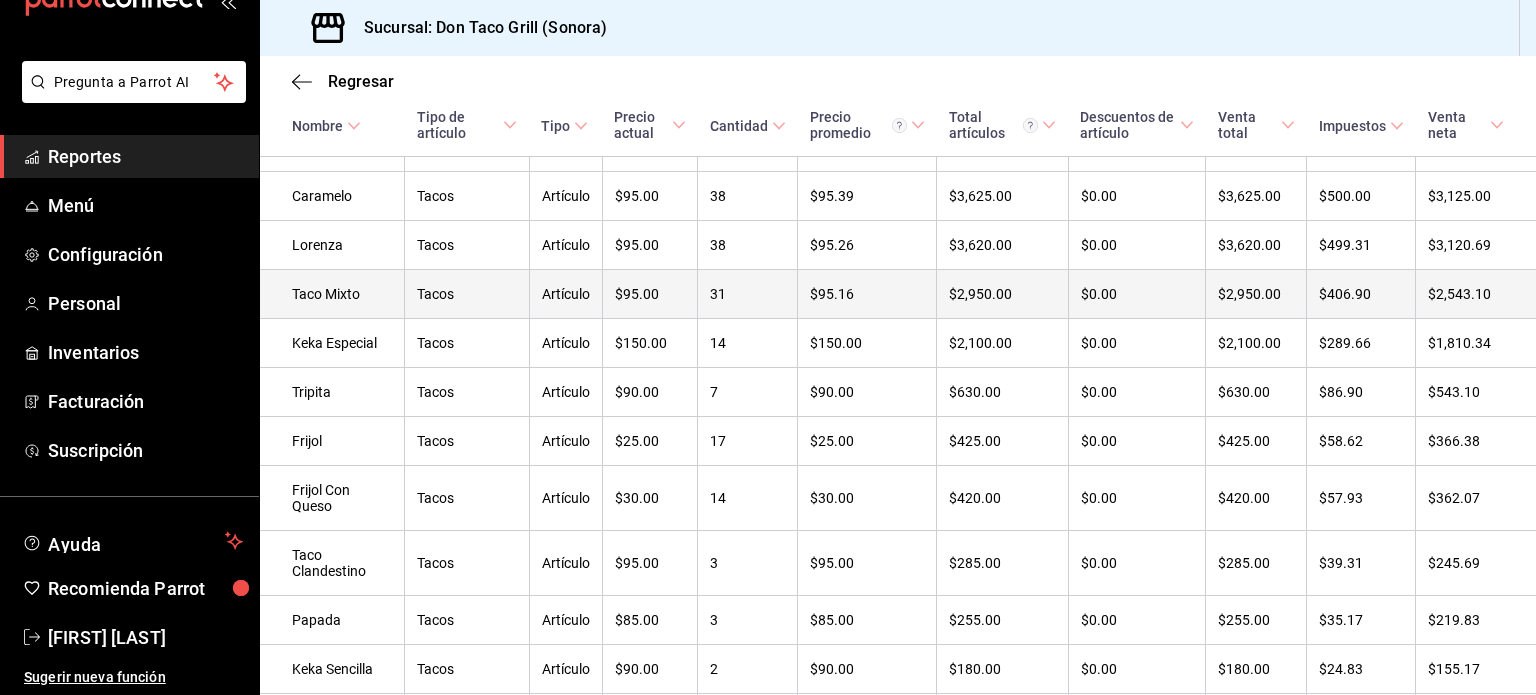 click on "Taco Mixto" at bounding box center [332, 294] 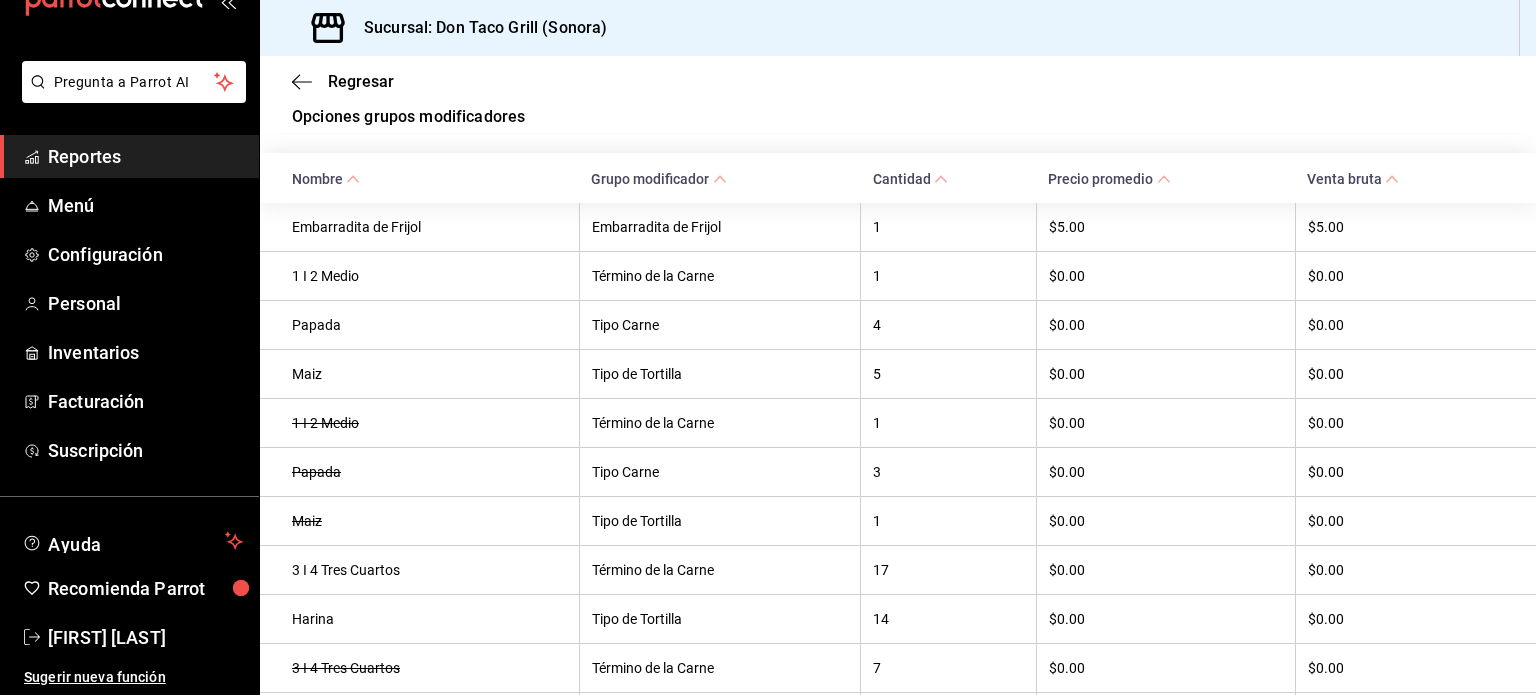 scroll, scrollTop: 467, scrollLeft: 0, axis: vertical 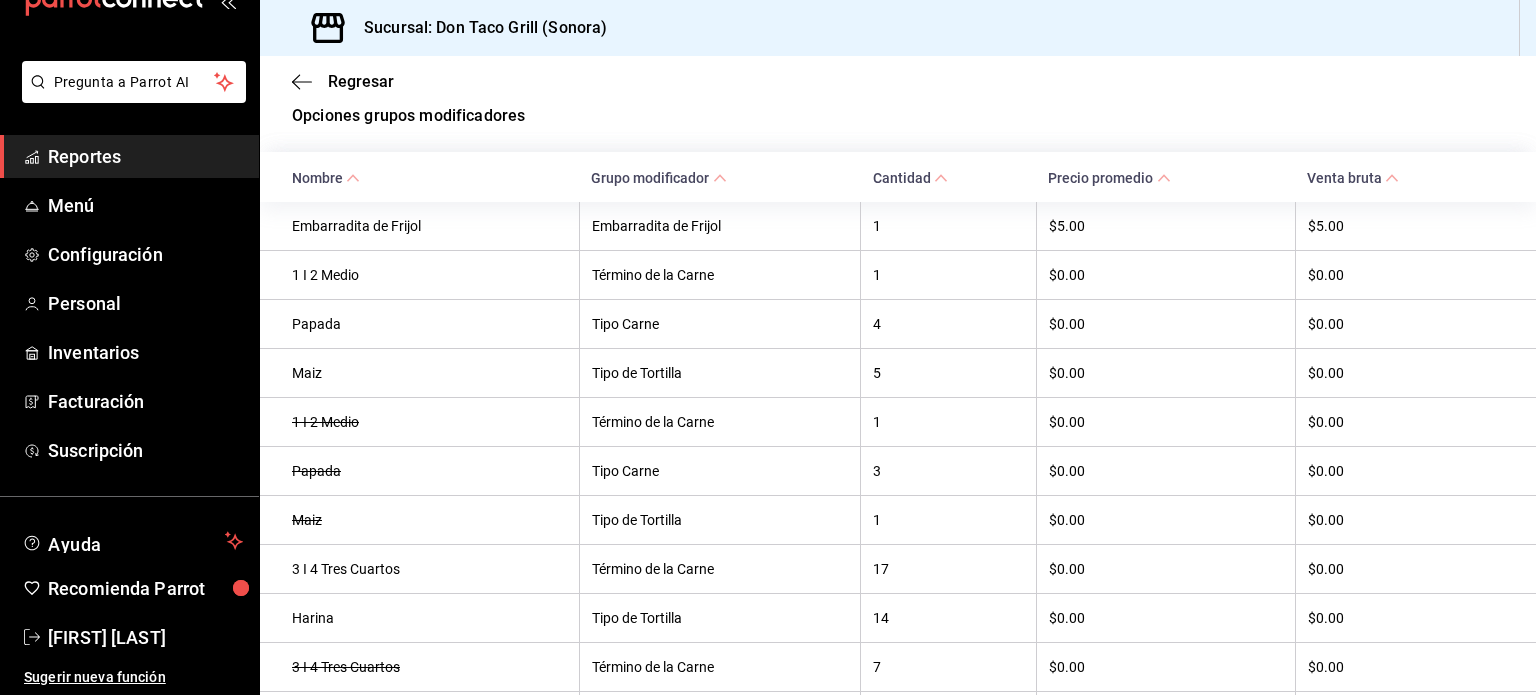 click on "Nombre" at bounding box center (419, 176) 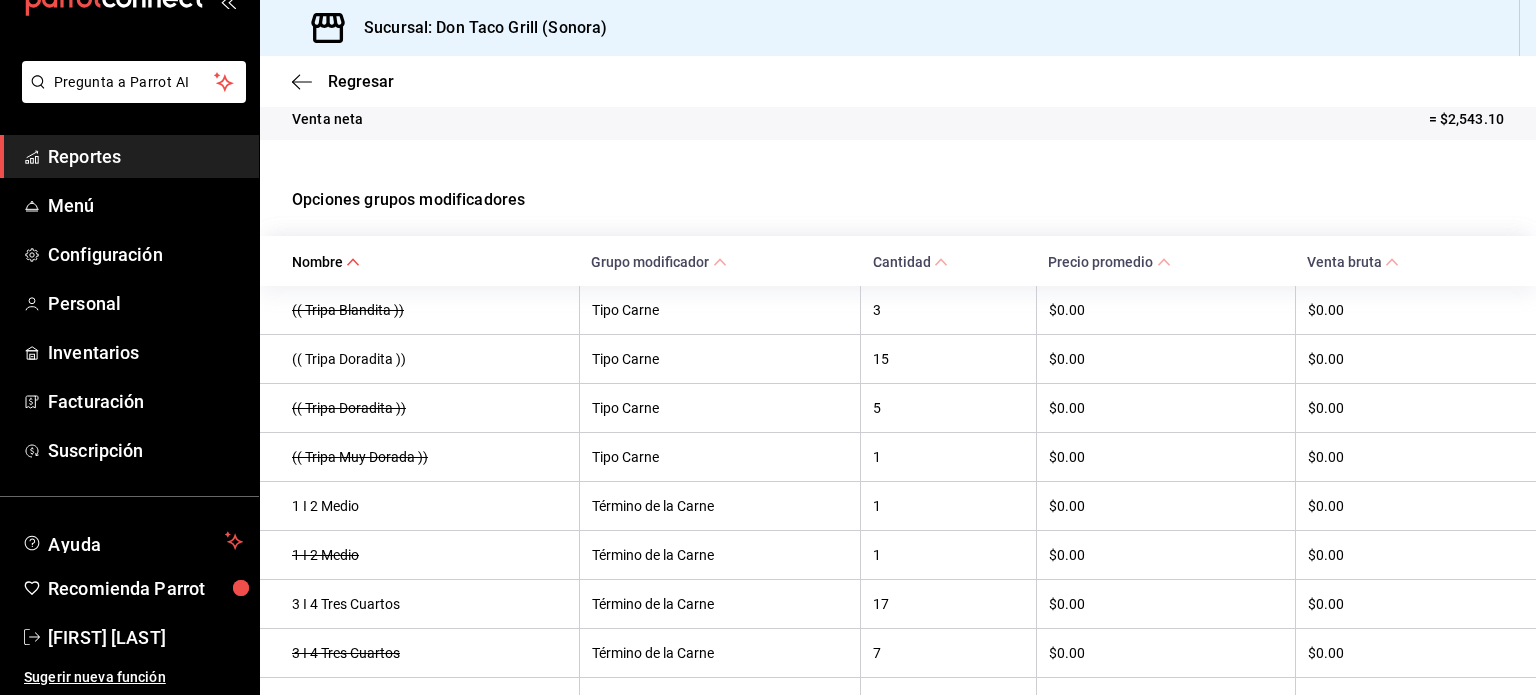 scroll, scrollTop: 0, scrollLeft: 0, axis: both 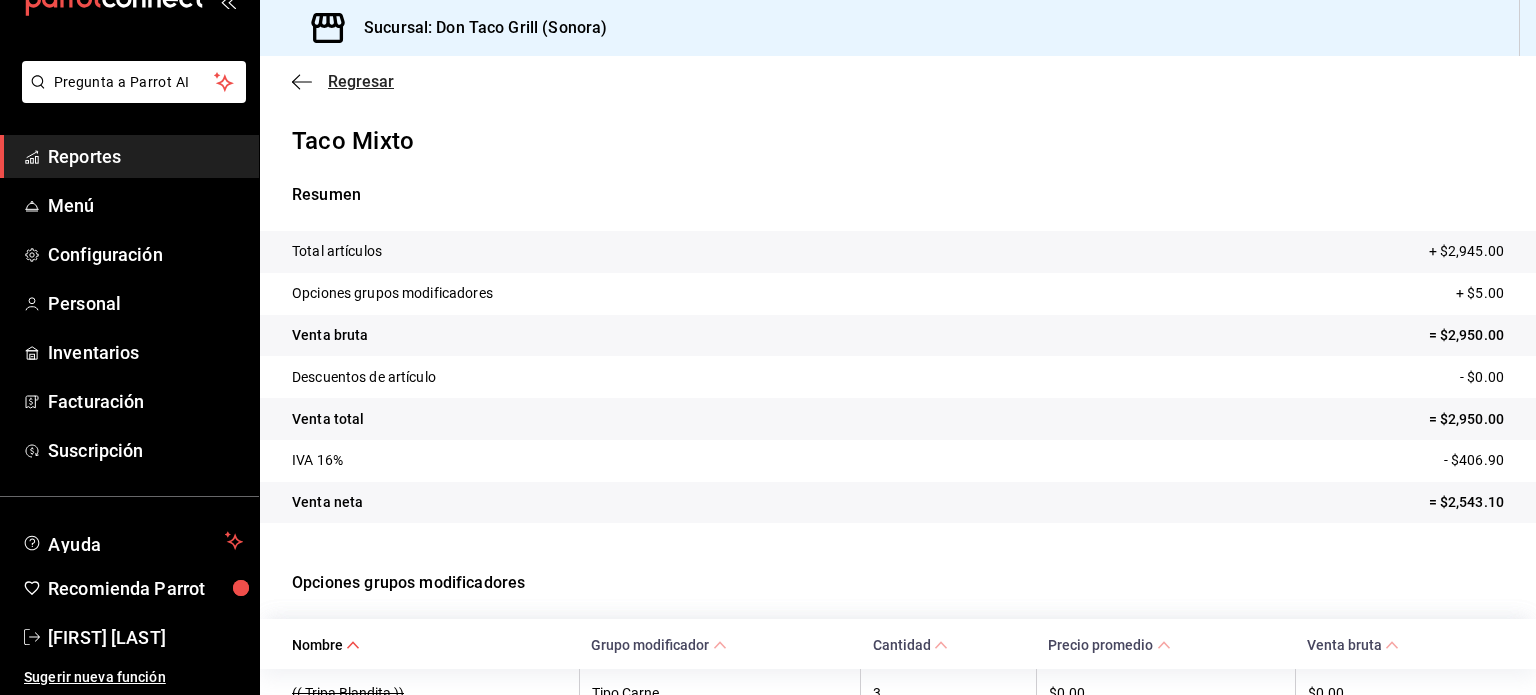 click 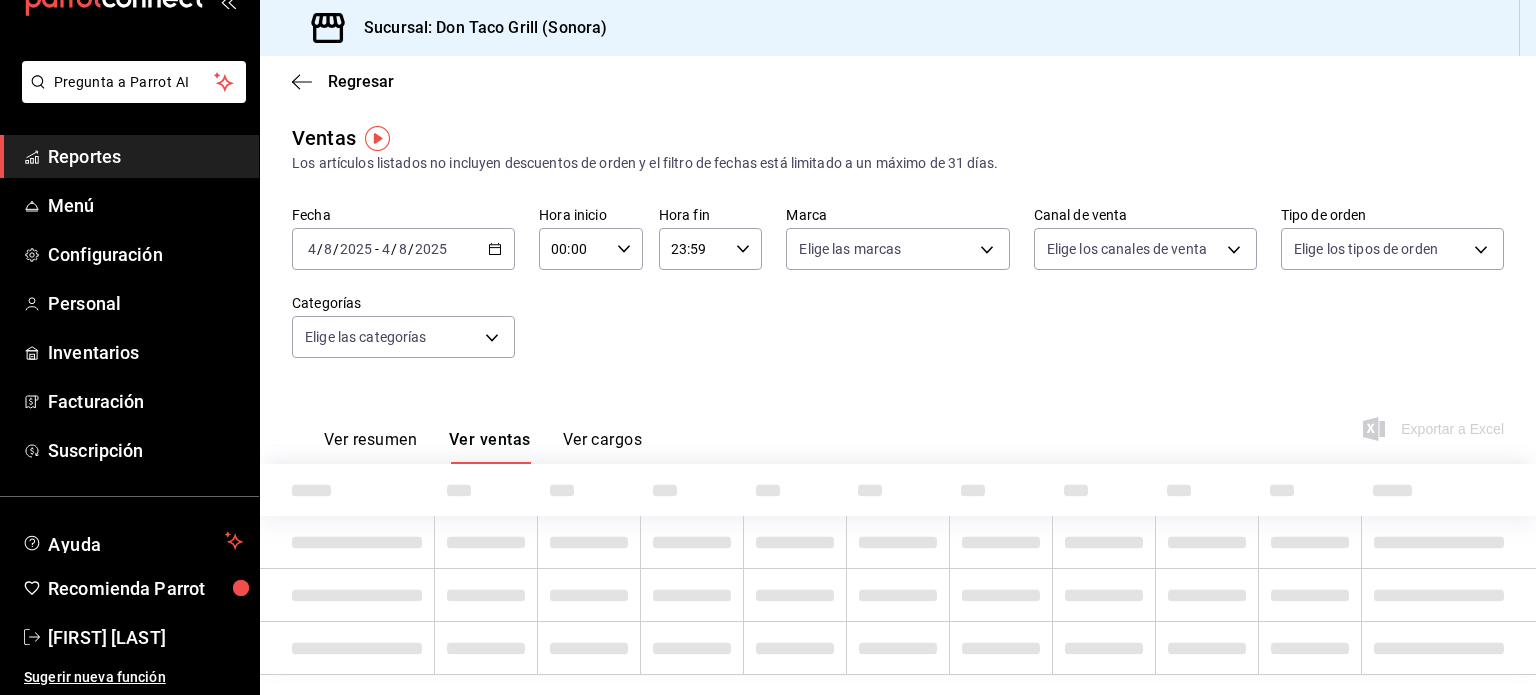 type on "04:00" 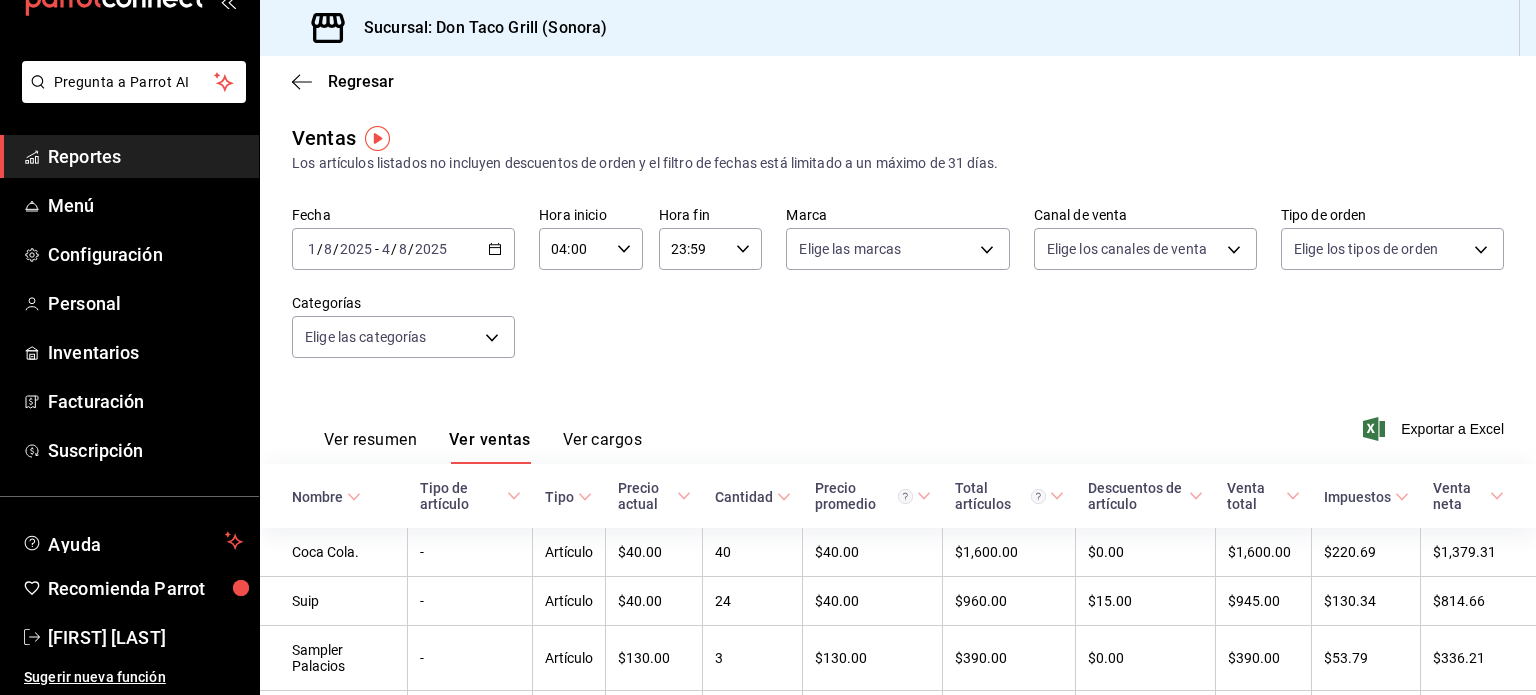 click on "Ver resumen" at bounding box center [370, 447] 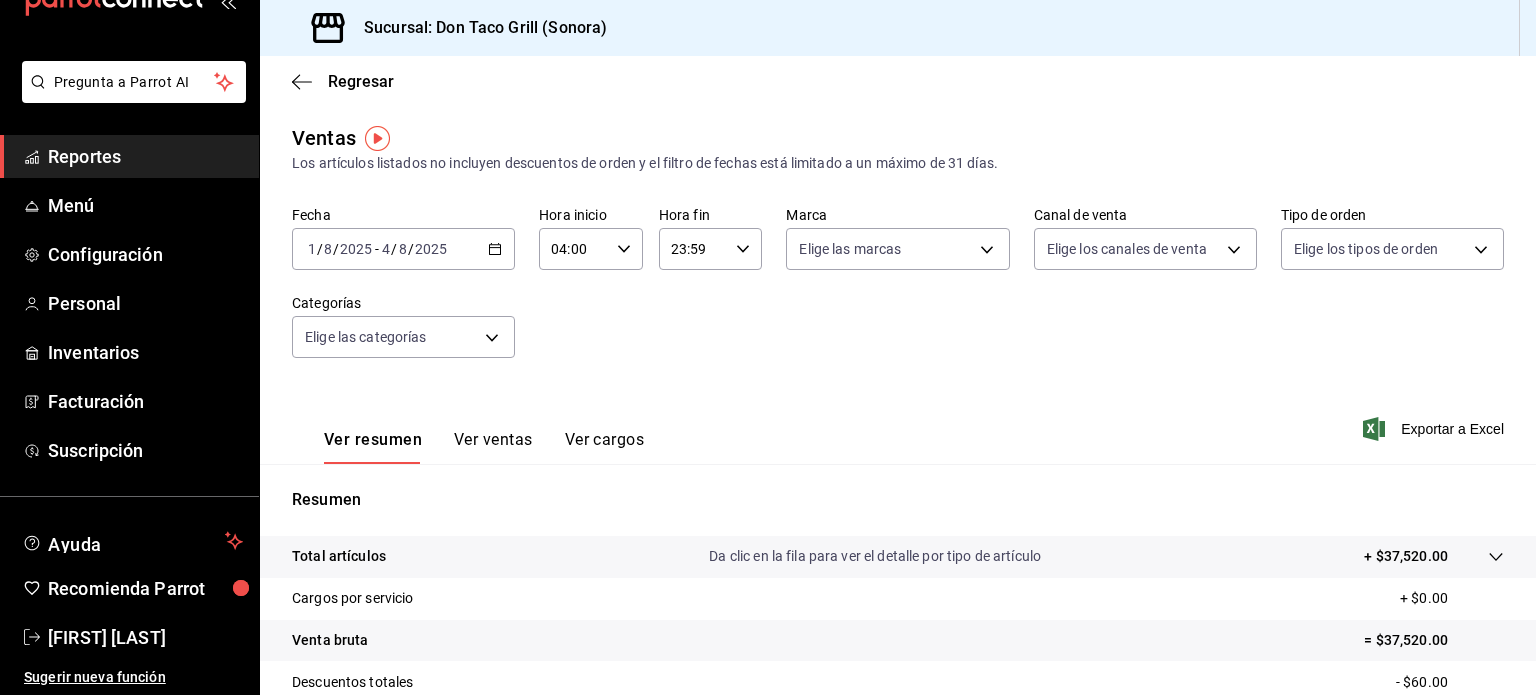 scroll, scrollTop: 263, scrollLeft: 0, axis: vertical 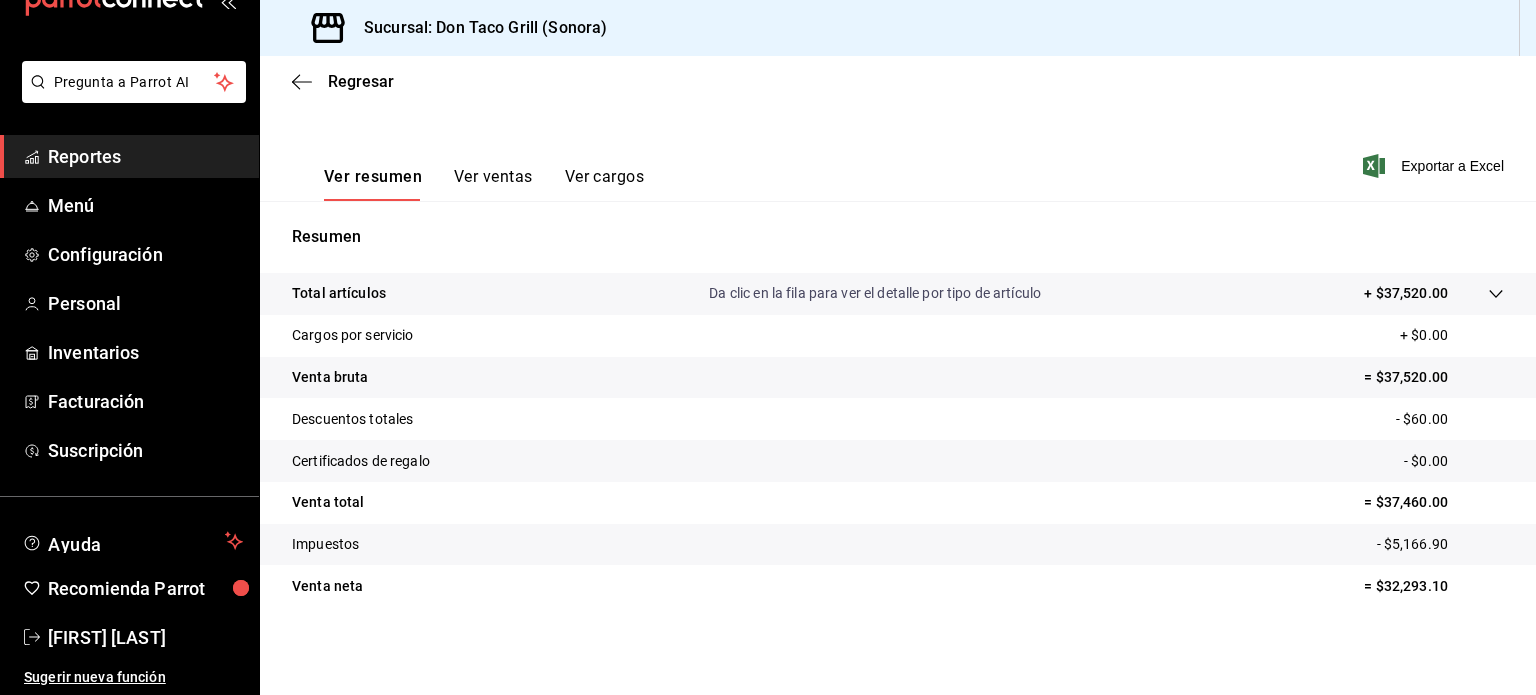 type 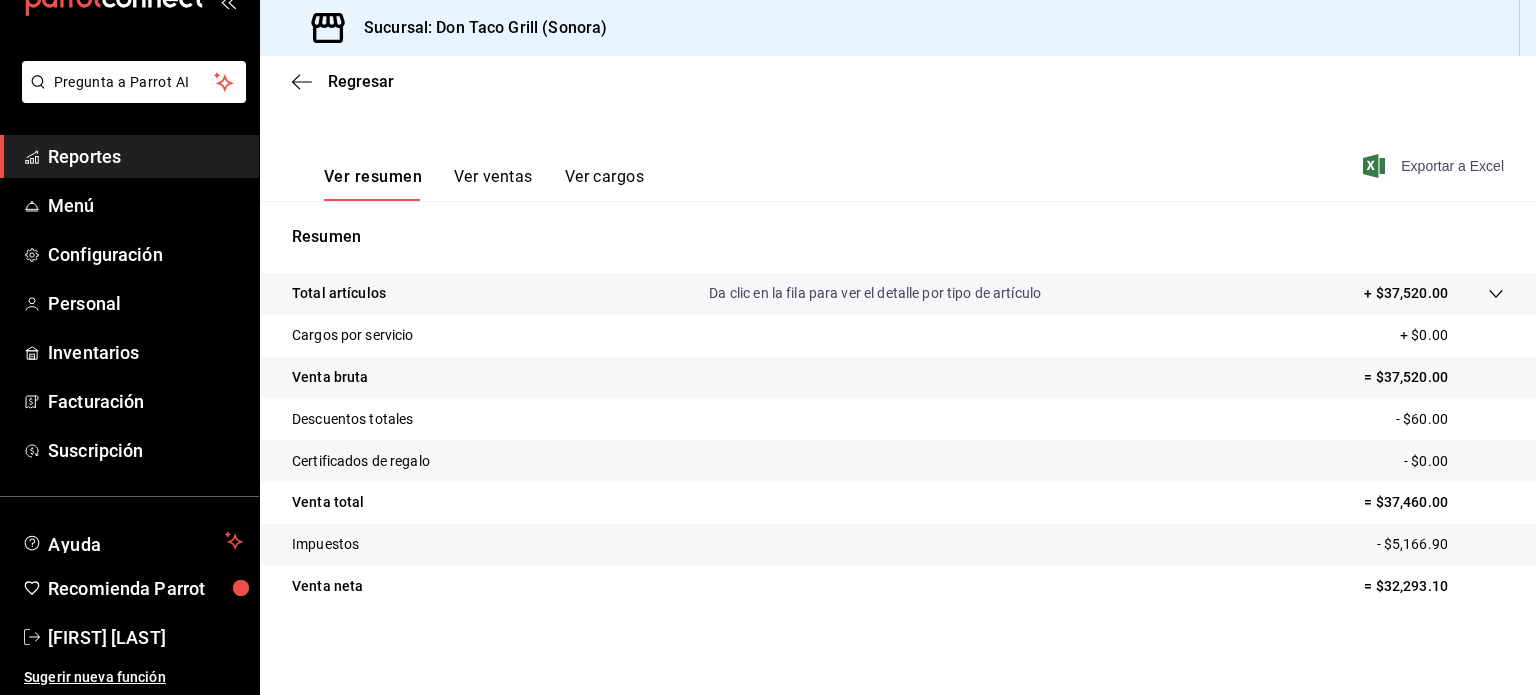 click on "Exportar a Excel" at bounding box center (1435, 166) 